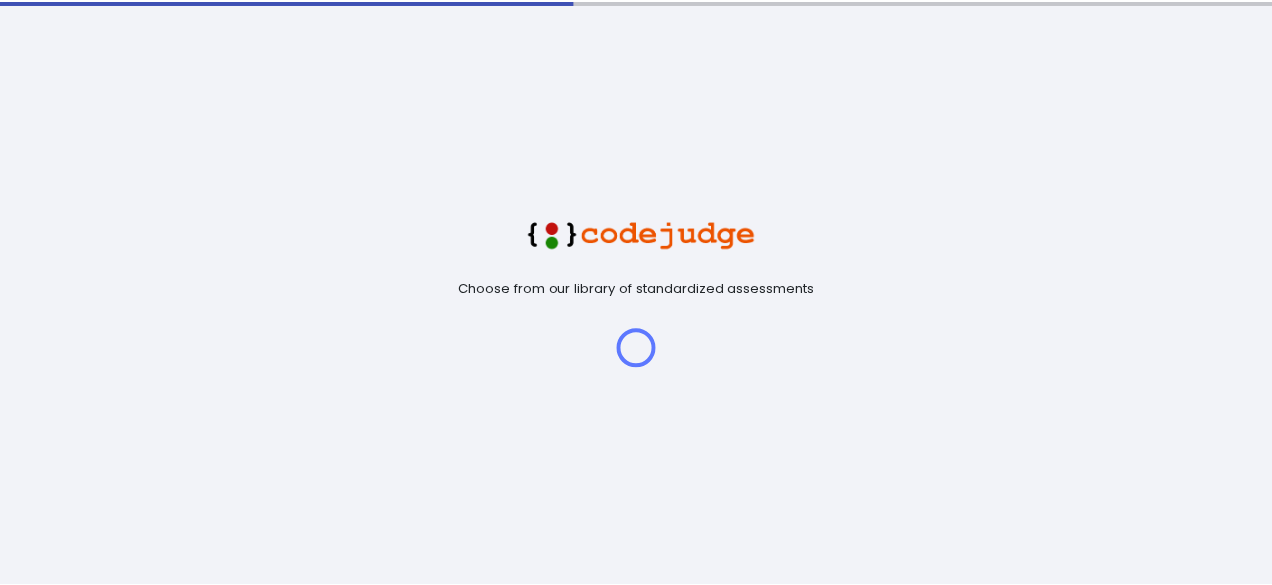 scroll, scrollTop: 0, scrollLeft: 0, axis: both 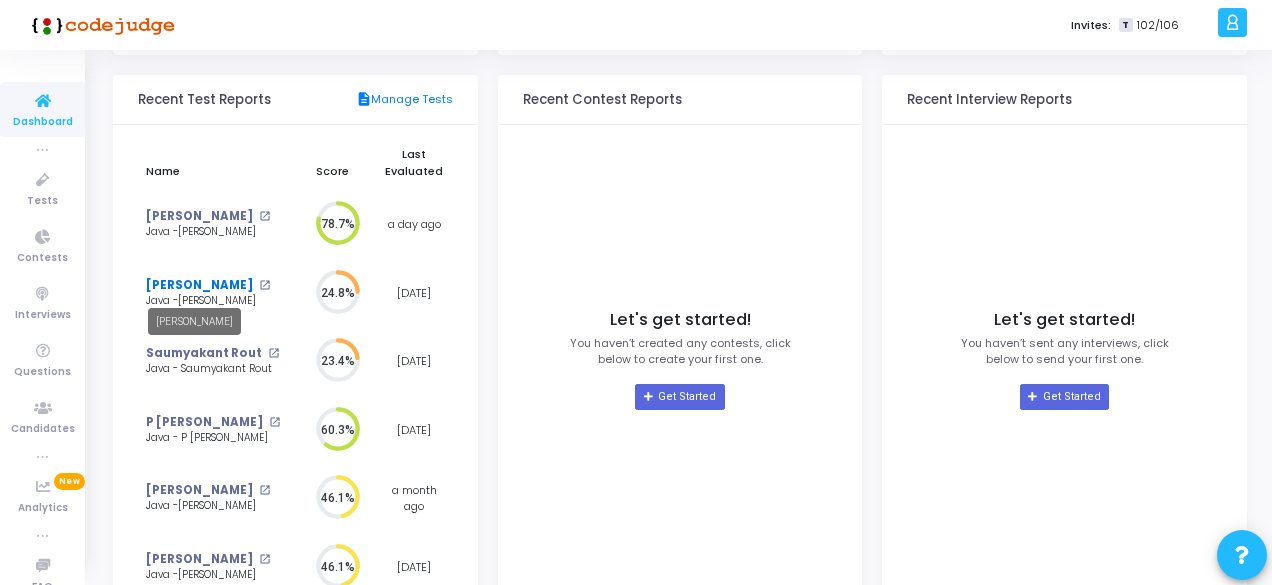 click on "[PERSON_NAME]" 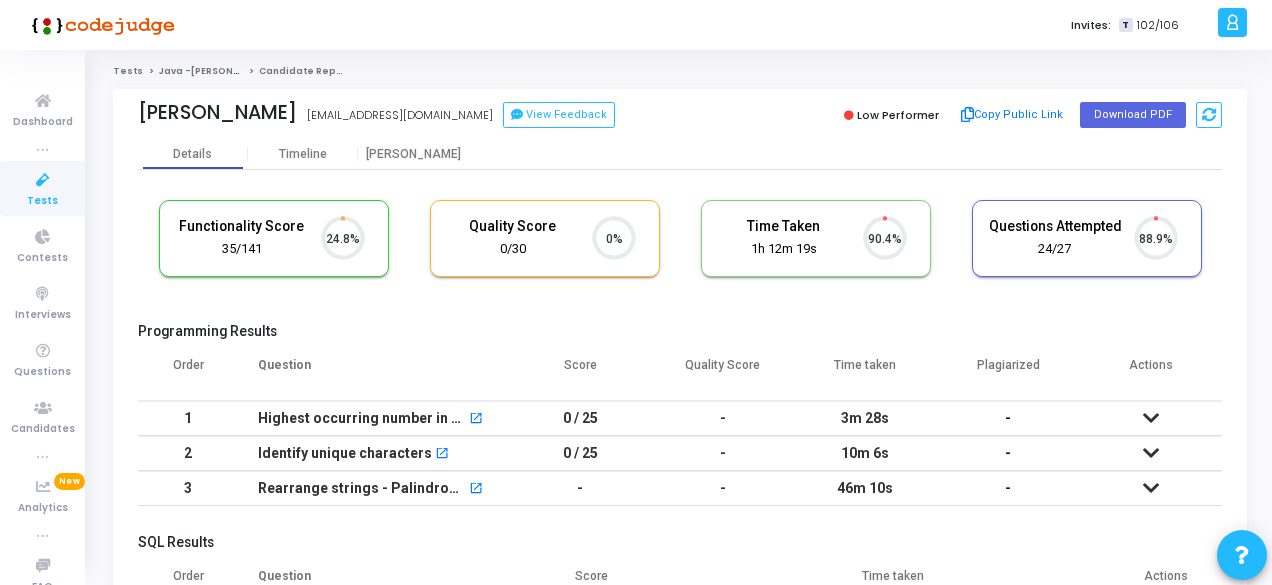 scroll, scrollTop: 9, scrollLeft: 8, axis: both 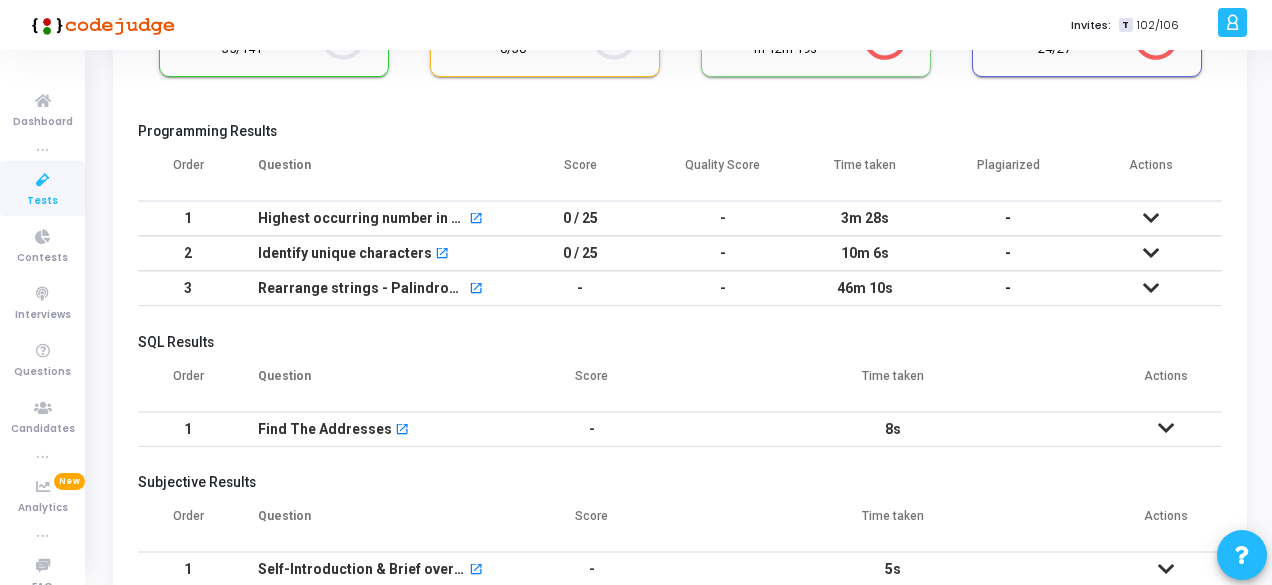click at bounding box center [1151, 218] 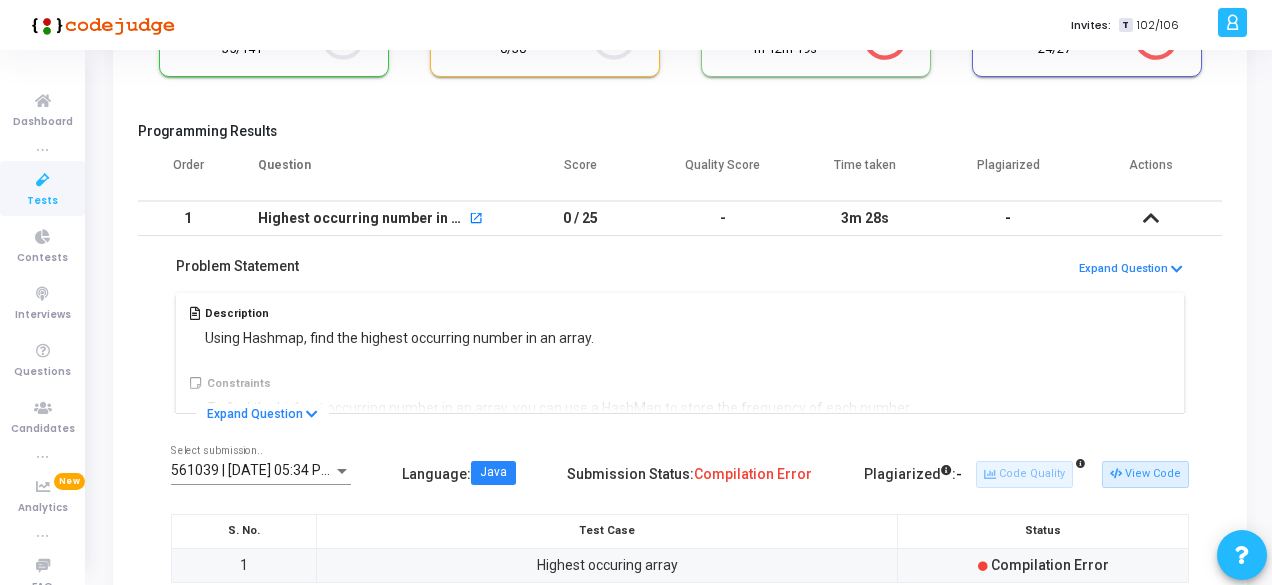 click at bounding box center [1151, 218] 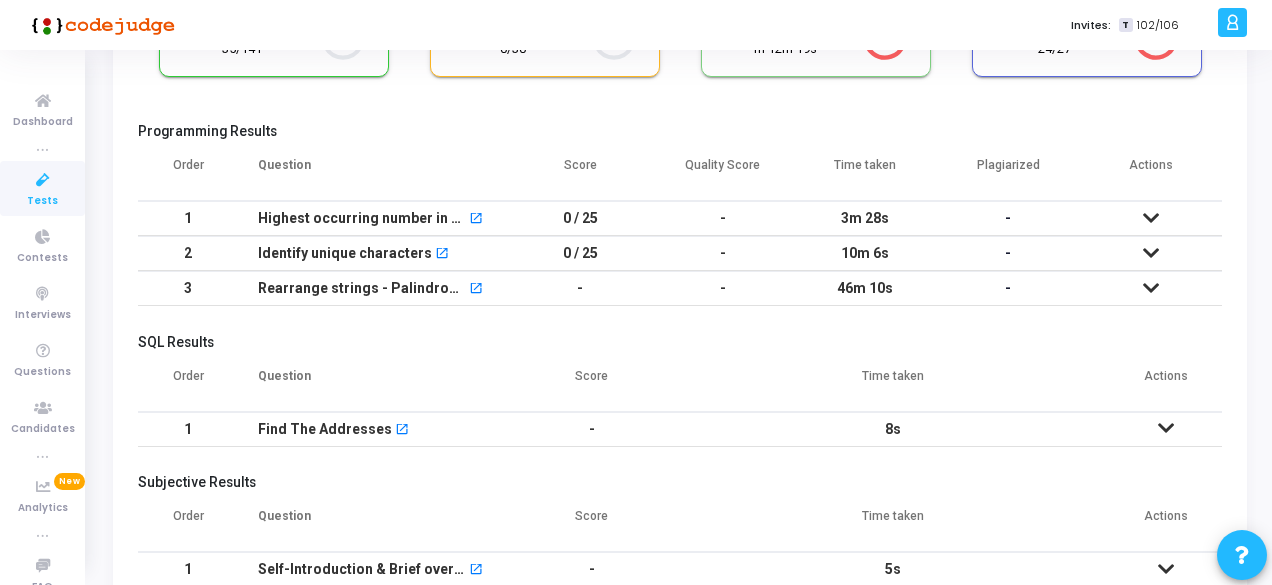 click at bounding box center [1150, 253] 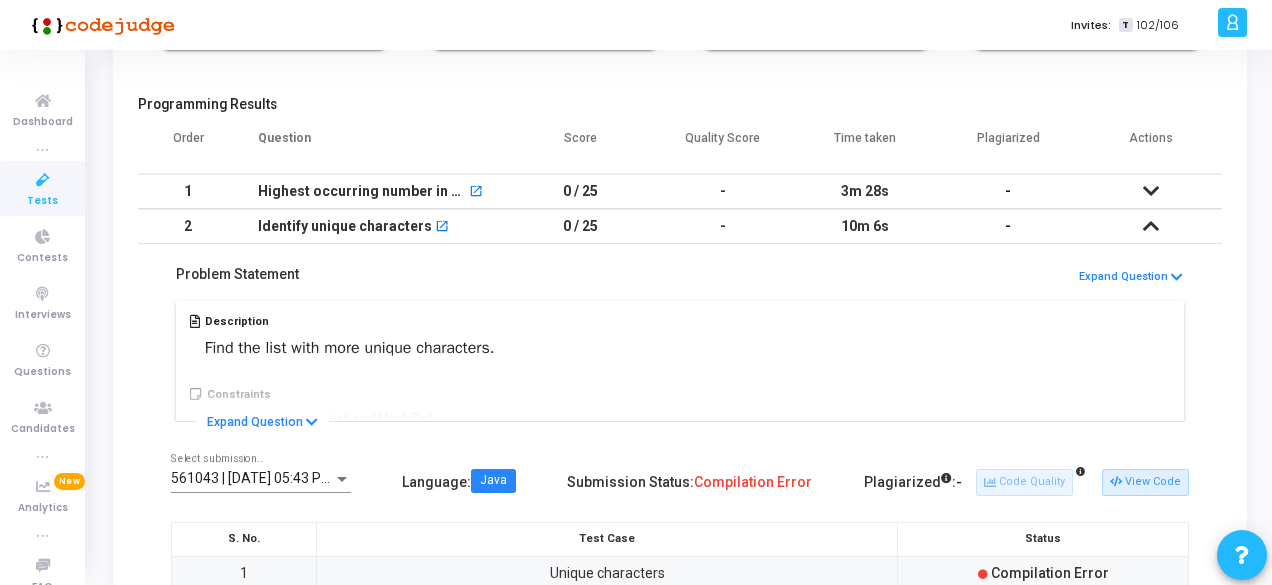 scroll, scrollTop: 300, scrollLeft: 0, axis: vertical 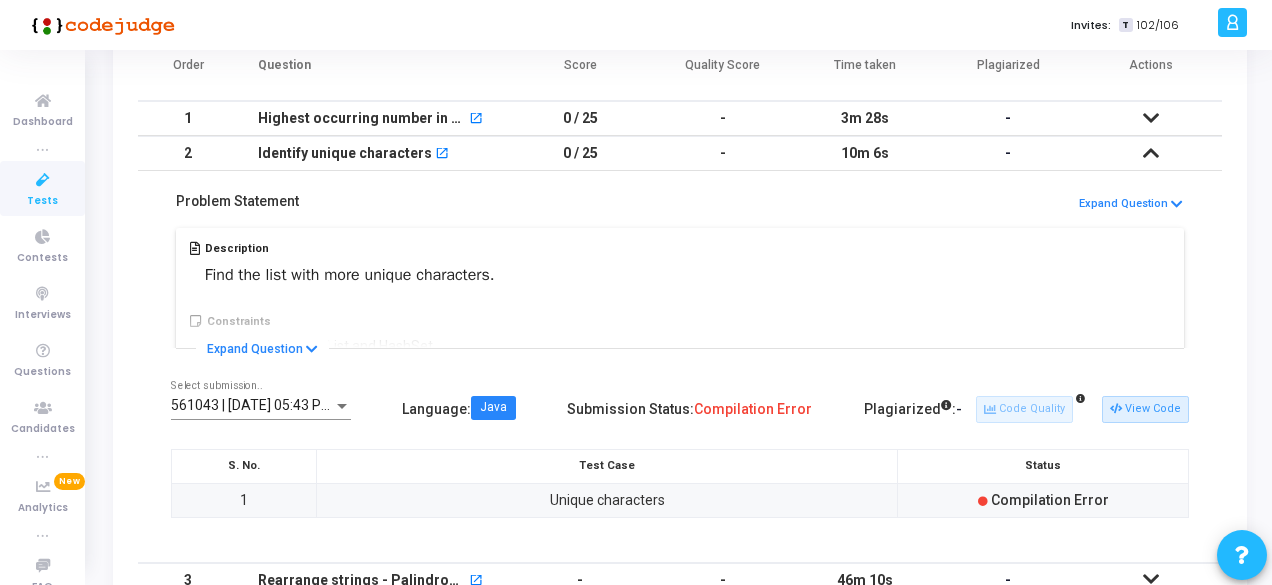 click at bounding box center [1151, 153] 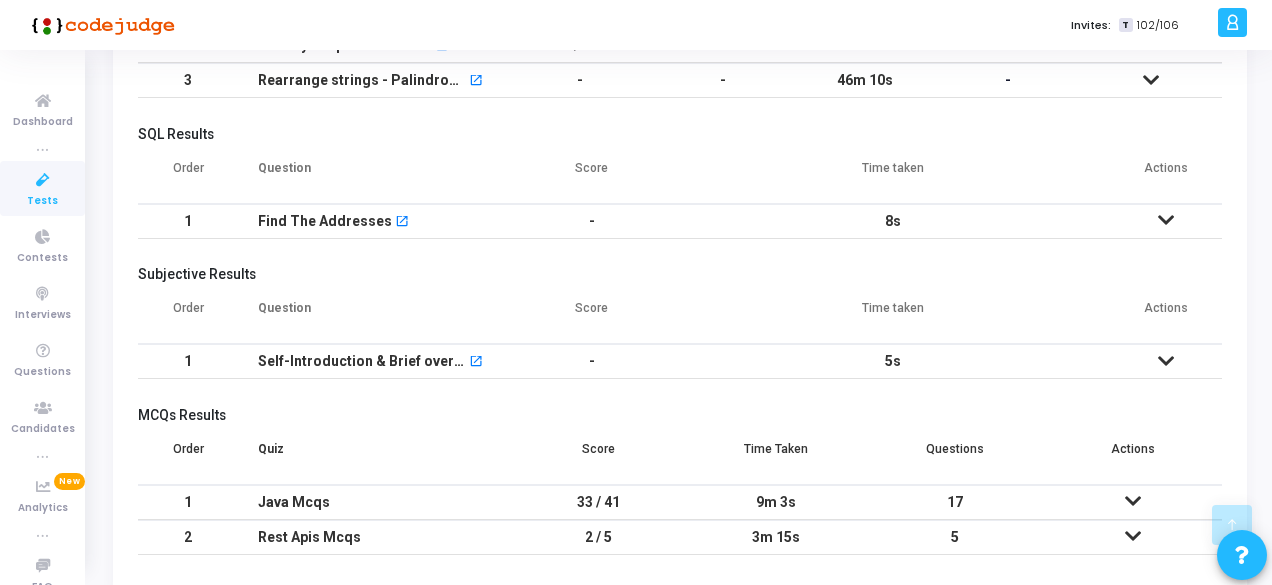 scroll, scrollTop: 480, scrollLeft: 0, axis: vertical 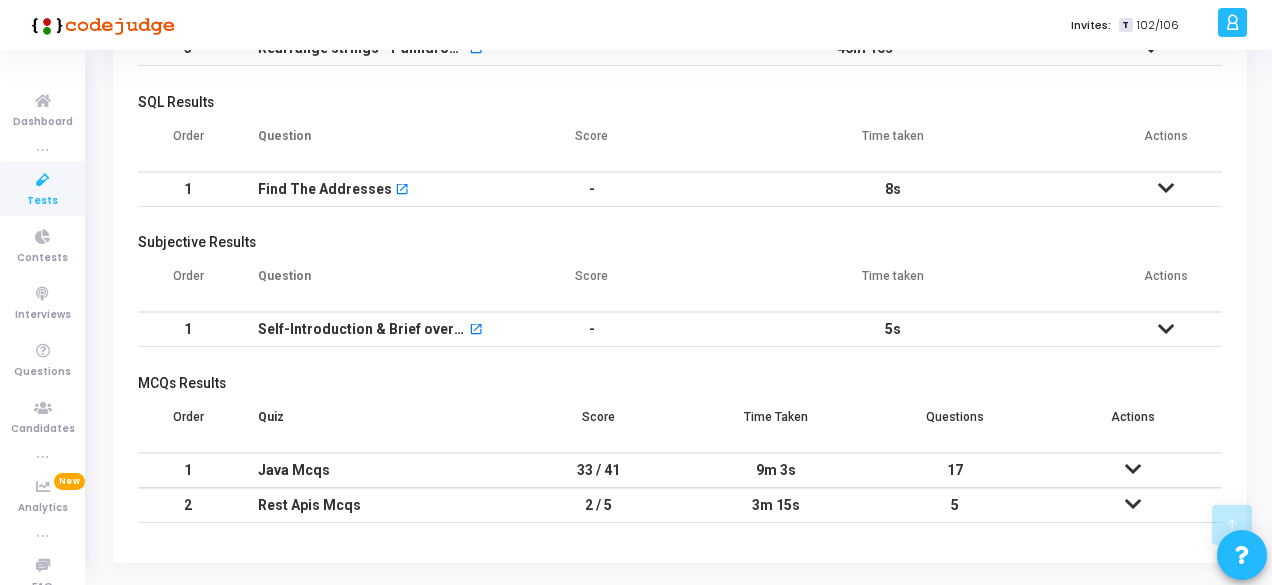 click on "MCQs Results Order  Quiz   Score   Time Taken   Questions   Actions  1 Java Mcqs  33 / 41  9m 3s  17  S. No.   Question   Status   Score Q1 Matrix code snippet open_in_new  Failed  0/5 Q2 Super Keyword open_in_new  Passed  1/1 Q3 Finalize method open_in_new  Passed  1/1 Q4 Synchronization open_in_new  Failed  0/1 Q5 Java code snippet - Sum open_in_new  Passed  5/5 Q6 Finally block open_in_new  Passed  1/1 Q7 Constant Java open_in_new  Failed  0/1 Q8 Serialization open_in_new  Passed  1/1 Q9 Multithreading open_in_new  Passed  1/1 Q10 Code Snippet open_in_new  Passed  5/5 Q11 Exception handling Methods open_in_new  Passed  1/1 Q12 Java code snippet - CharArray open_in_new  Passed  5/5 Q13 Volatile keyword open_in_new  Failed  0/1 Q14 Java code snippet - conditional expression open_in_new  Passed  5/5 Q15 HashMap open_in_new  Passed  1/1 Q16 Access modifiers open_in_new  Passed  1/1 Q17 Unicode Character open_in_new  Passed  5/5 2 Rest Apis Mcqs  2 / 5  3m 15s  5  S. No.   Question   Status   Score Q1  Failed" at bounding box center (680, 454) 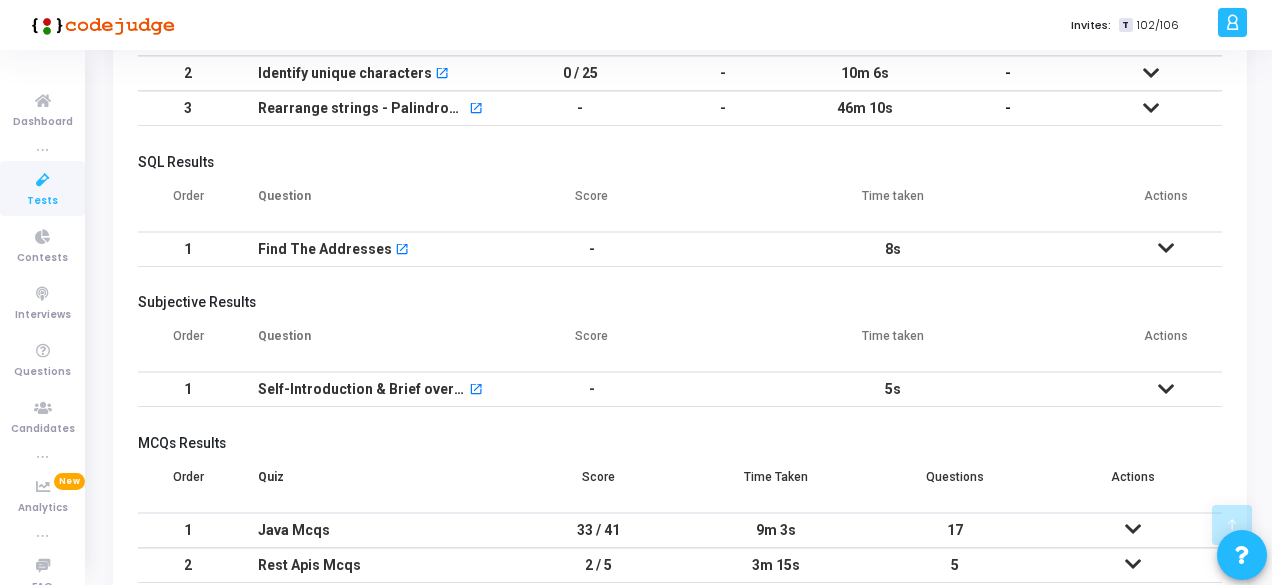 click at bounding box center (1133, 529) 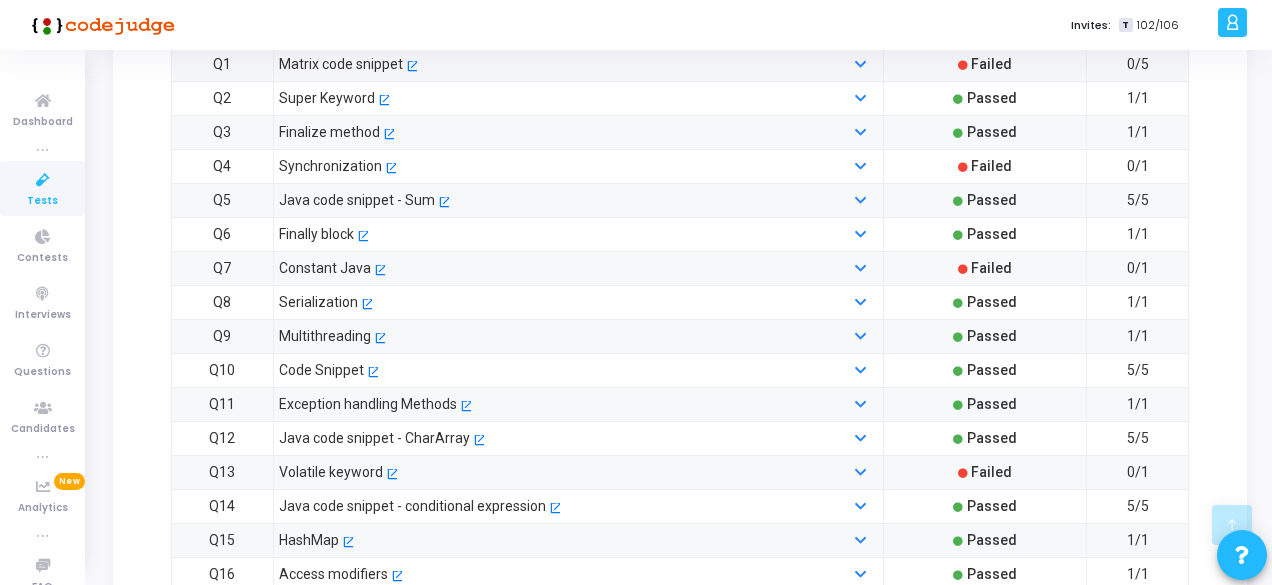 scroll, scrollTop: 1163, scrollLeft: 0, axis: vertical 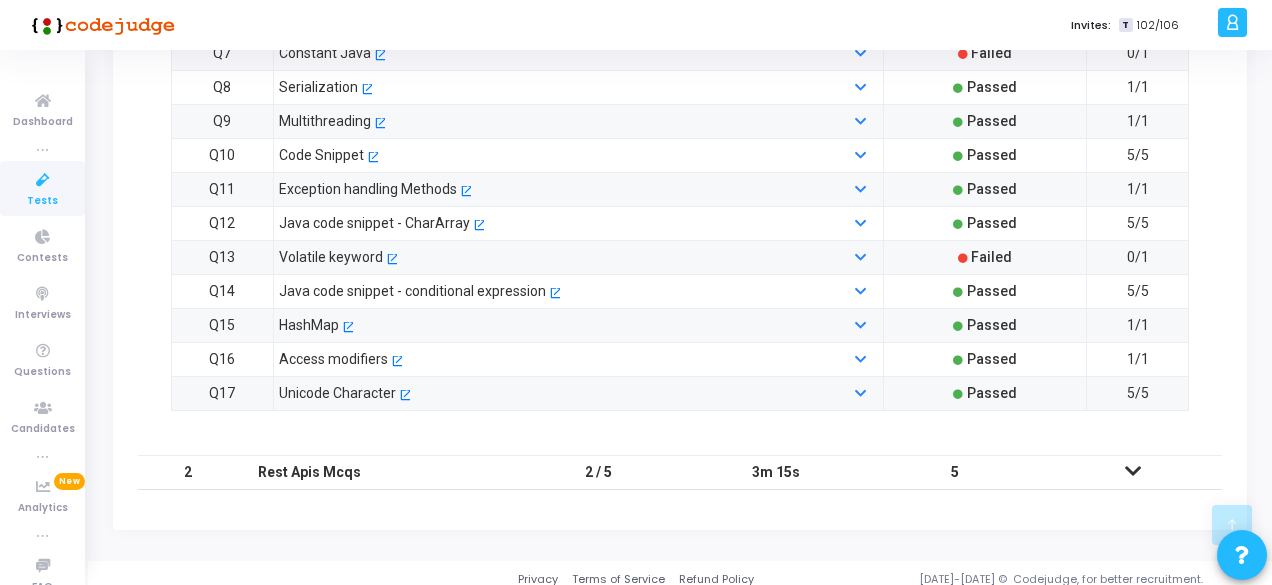 click on "Order  Quiz   Score   Time Taken   Questions   Actions  1 Java Mcqs  33 / 41  9m 3s  17  S. No.   Question   Status   Score Q1 Matrix code snippet open_in_new  Failed  0/5 Q2 Super Keyword open_in_new  Passed  1/1 Q3 Finalize method open_in_new  Passed  1/1 Q4 Synchronization open_in_new  Failed  0/1 Q5 Java code snippet - Sum open_in_new  Passed  5/5 Q6 Finally block open_in_new  Passed  1/1 Q7 Constant Java open_in_new  Failed  0/1 Q8 Serialization open_in_new  Passed  1/1 Q9 Multithreading open_in_new  Passed  1/1 Q10 Code Snippet open_in_new  Passed  5/5 Q11 Exception handling Methods open_in_new  Passed  1/1 Q12 Java code snippet - CharArray open_in_new  Passed  5/5 Q13 Volatile keyword open_in_new  Failed  0/1 Q14 Java code snippet - conditional expression open_in_new  Passed  5/5 Q15 HashMap open_in_new  Passed  1/1 Q16 Access modifiers open_in_new  Passed  1/1 Q17 Unicode Character open_in_new  Passed  5/5 2 Rest Apis Mcqs  2 / 5  3m 15s  5  S. No.   Question   Status   Score Q1 Auth tokens  Failed" at bounding box center [680, 87] 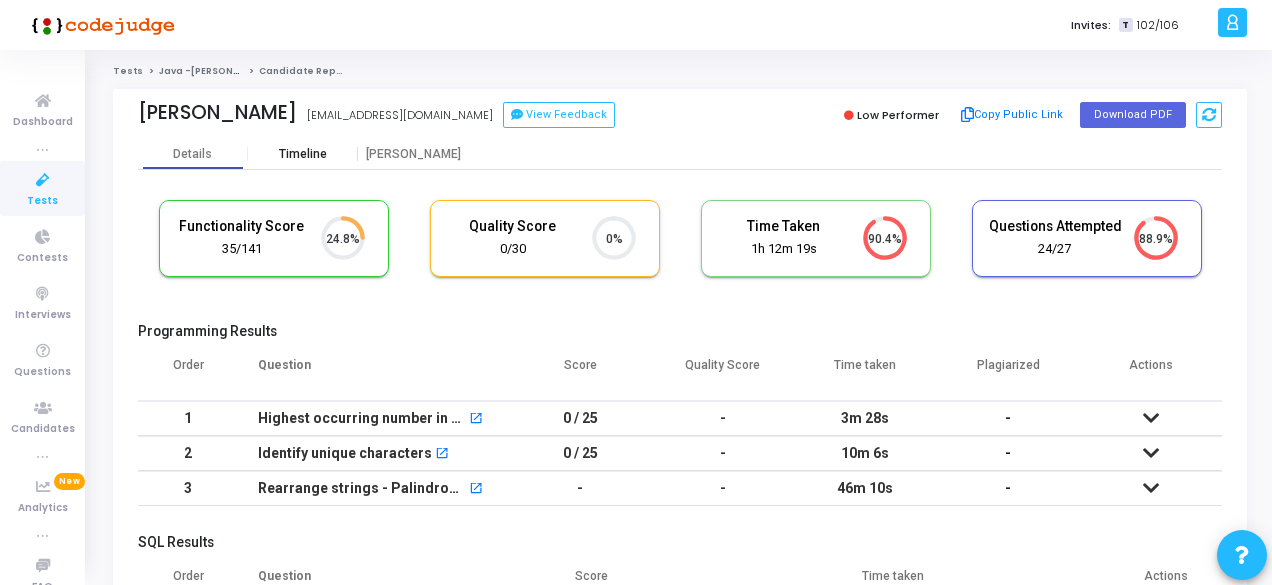 click on "Timeline" at bounding box center (303, 154) 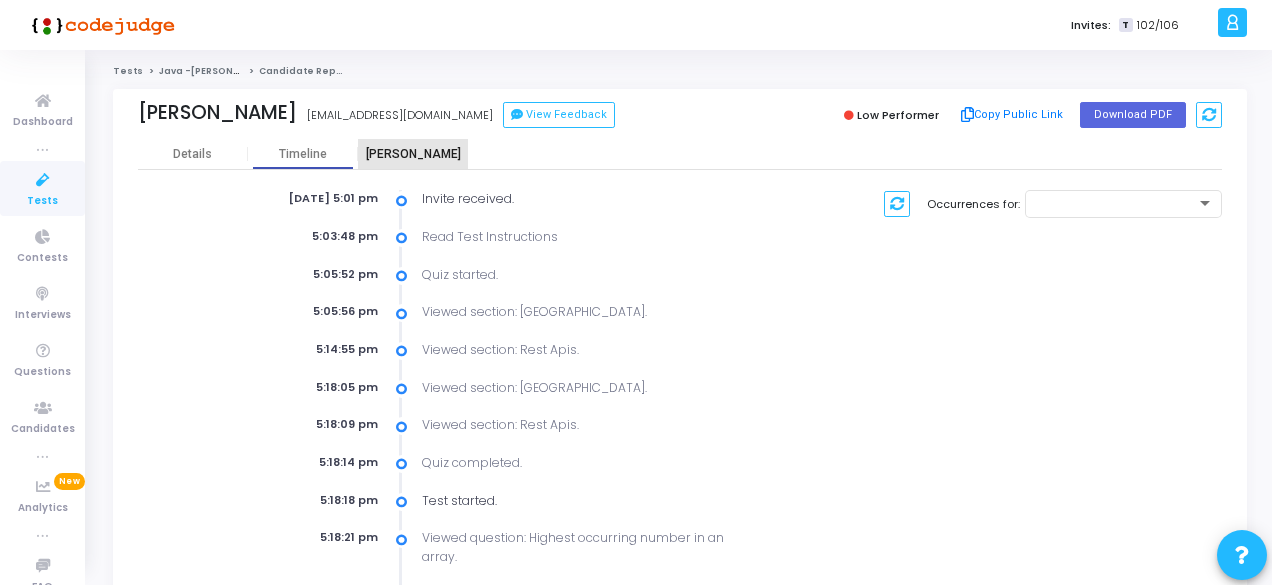 click on "Proctor" at bounding box center (413, 154) 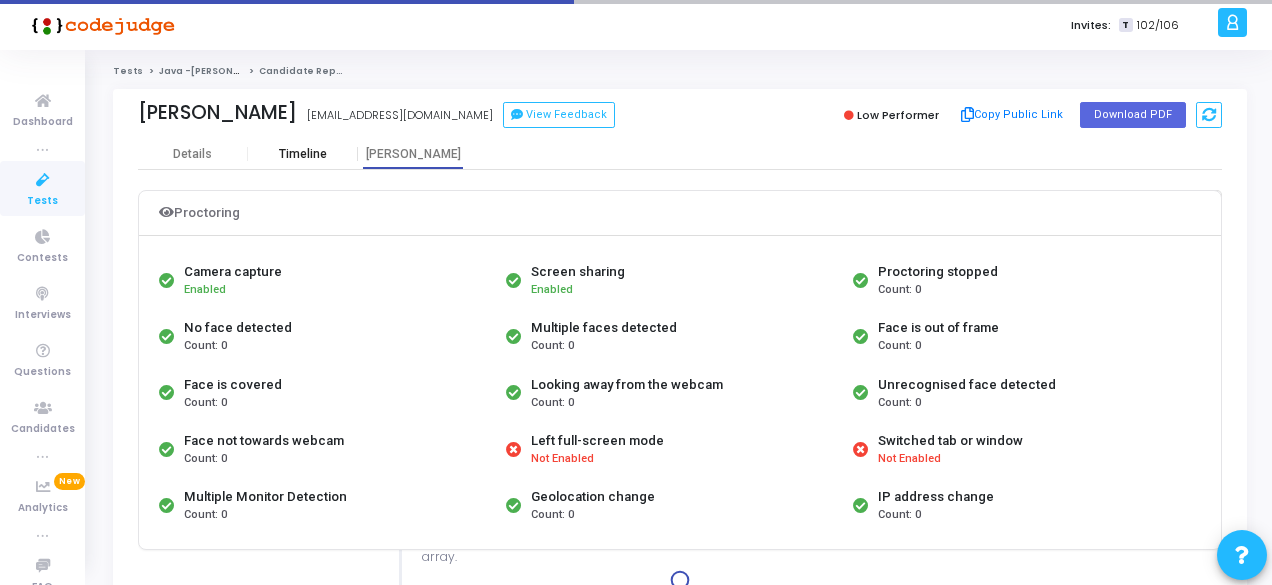 click on "Timeline" at bounding box center [303, 154] 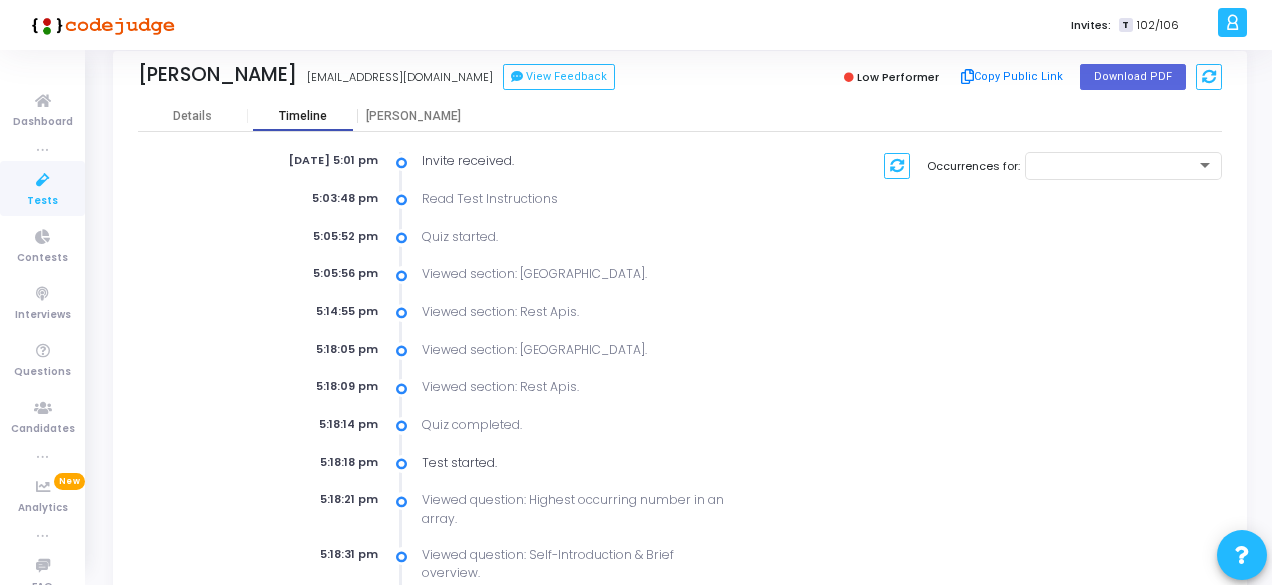 scroll, scrollTop: 0, scrollLeft: 0, axis: both 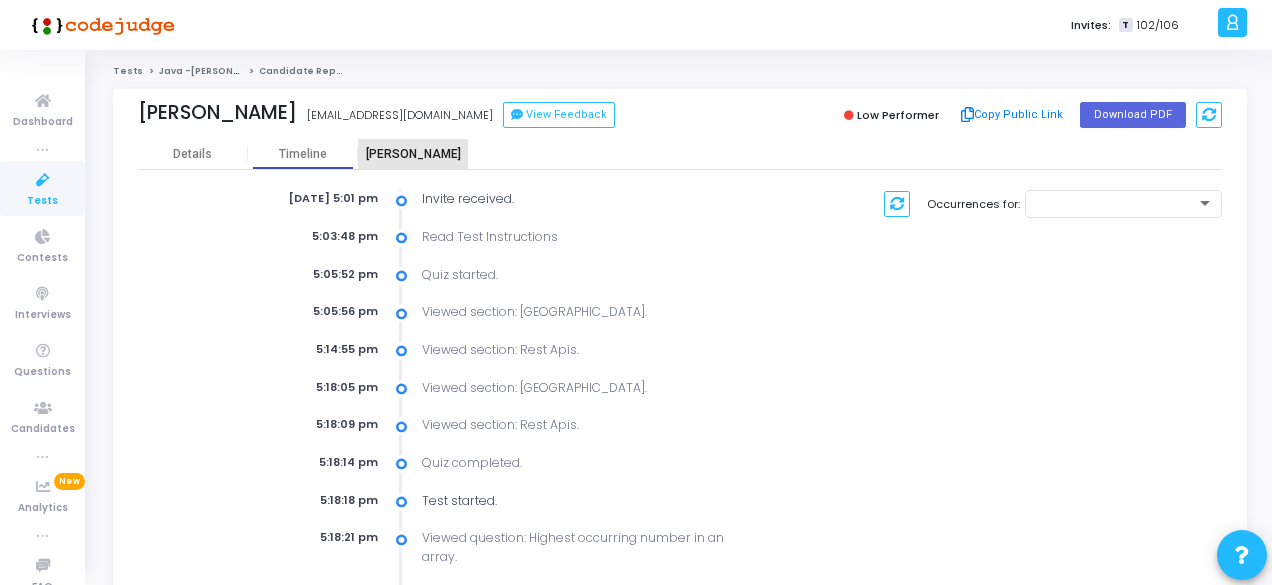 click on "Proctor" at bounding box center (413, 154) 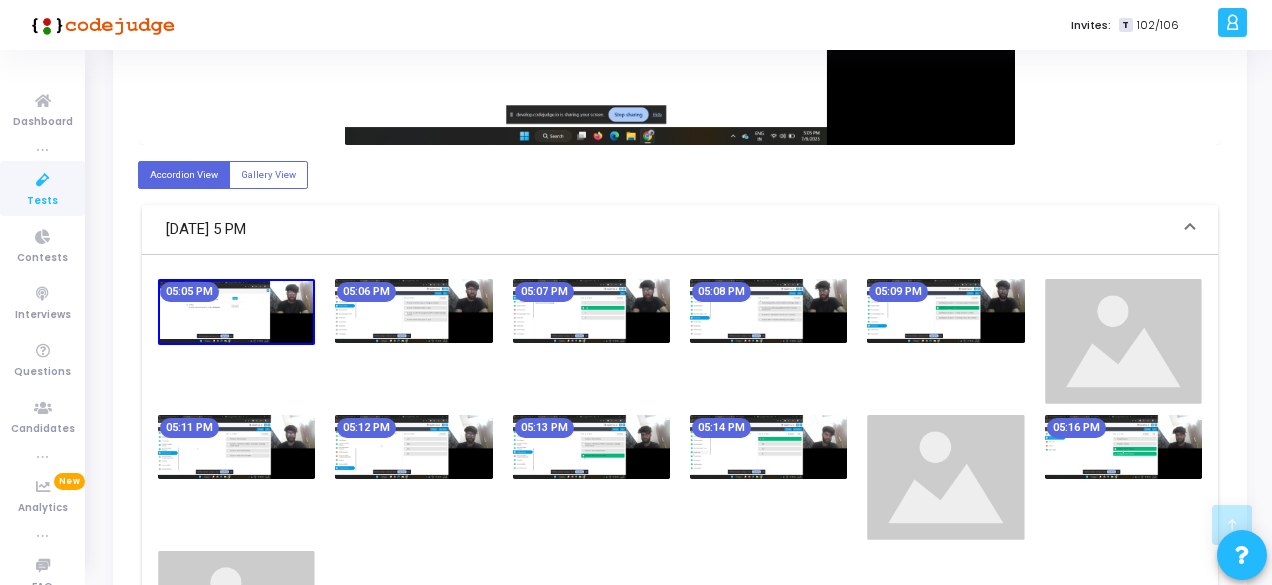 scroll, scrollTop: 921, scrollLeft: 0, axis: vertical 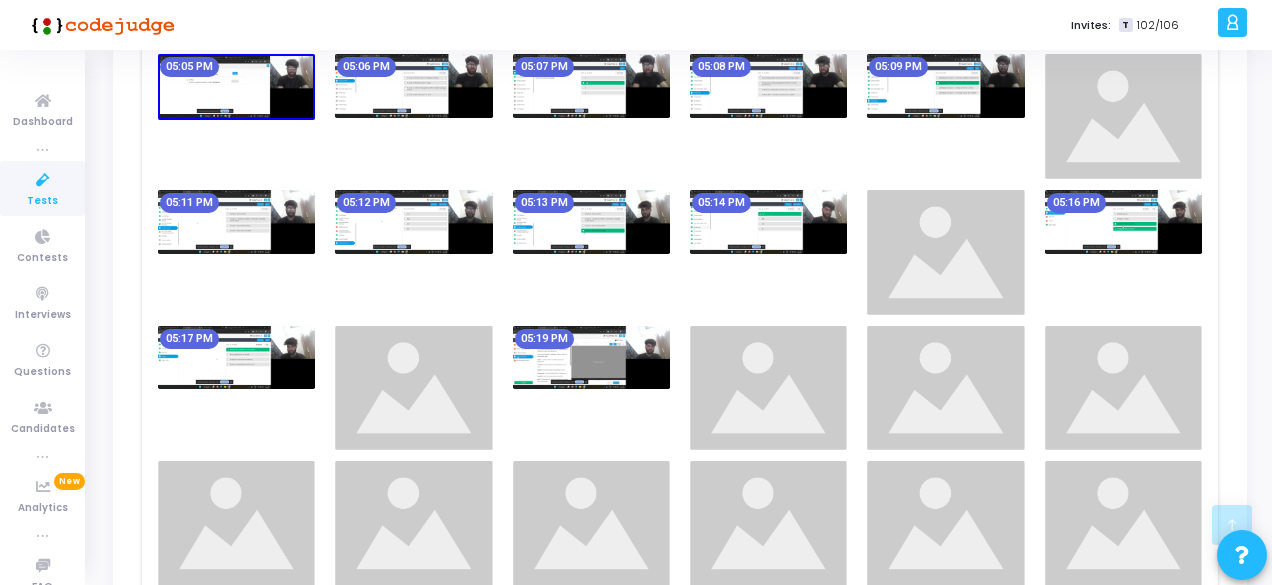click at bounding box center [768, 222] 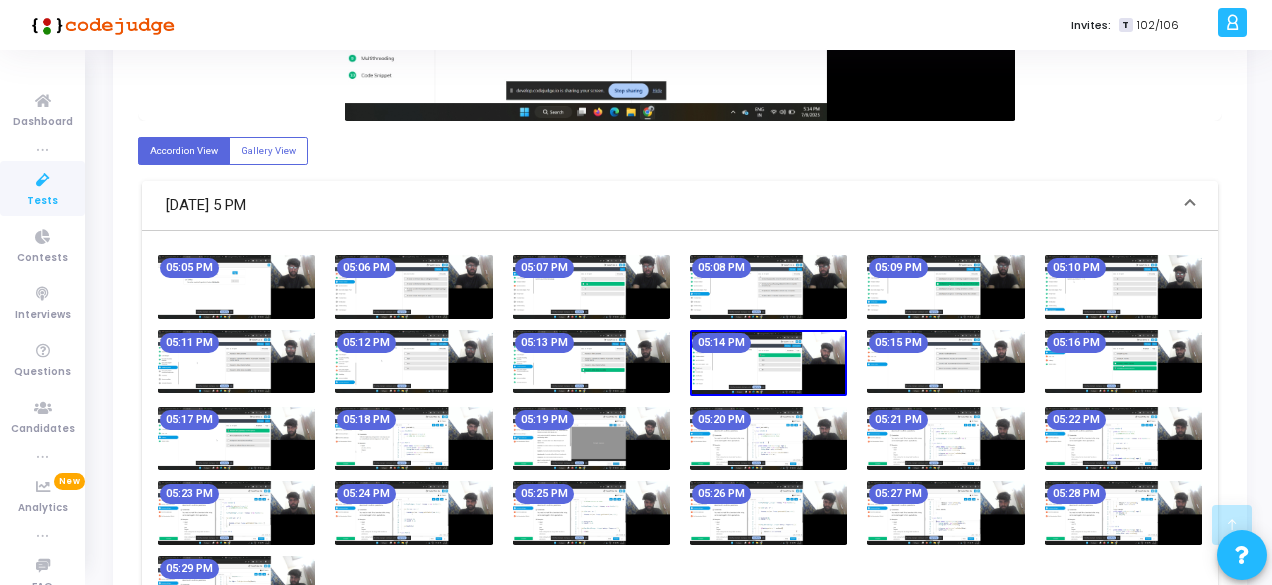 scroll, scrollTop: 909, scrollLeft: 0, axis: vertical 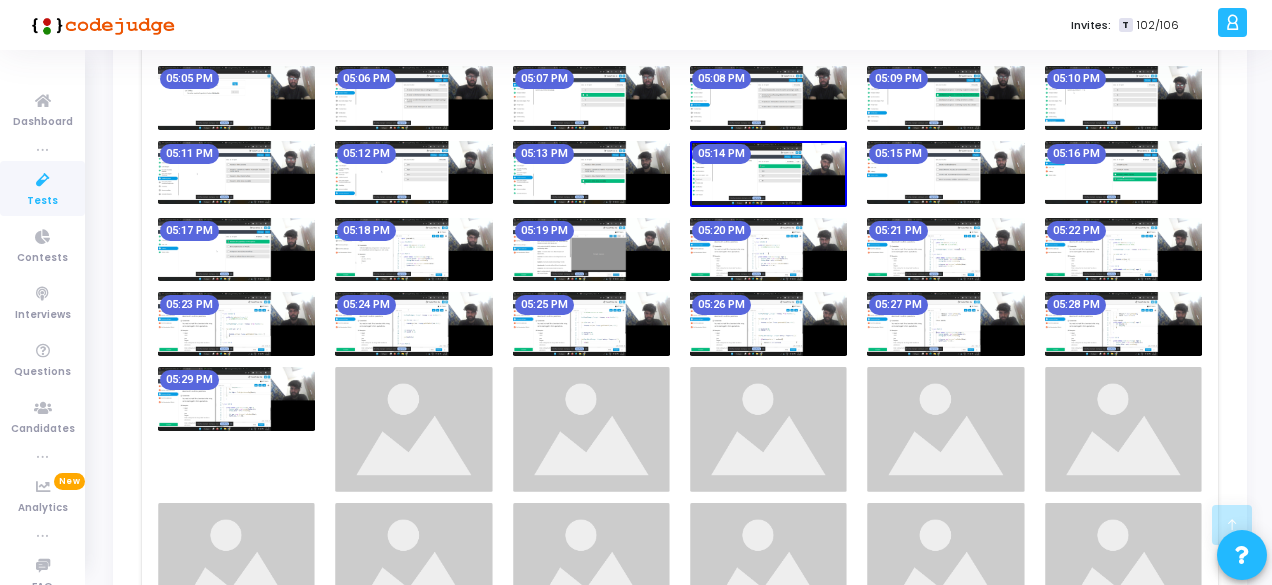 click at bounding box center (1123, 324) 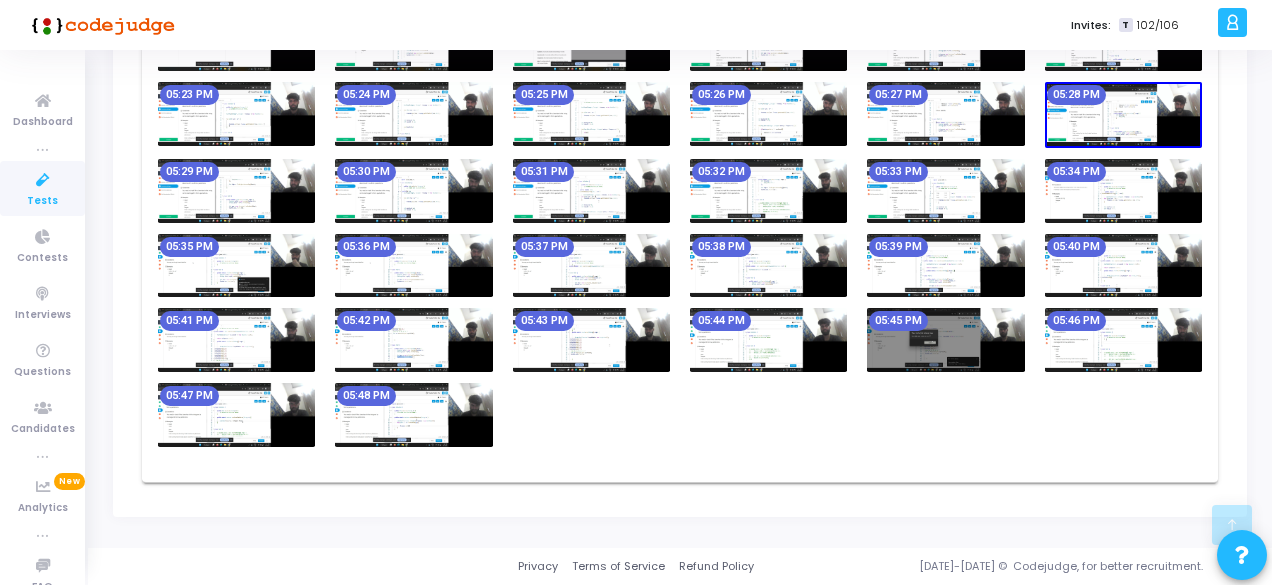 scroll, scrollTop: 1113, scrollLeft: 0, axis: vertical 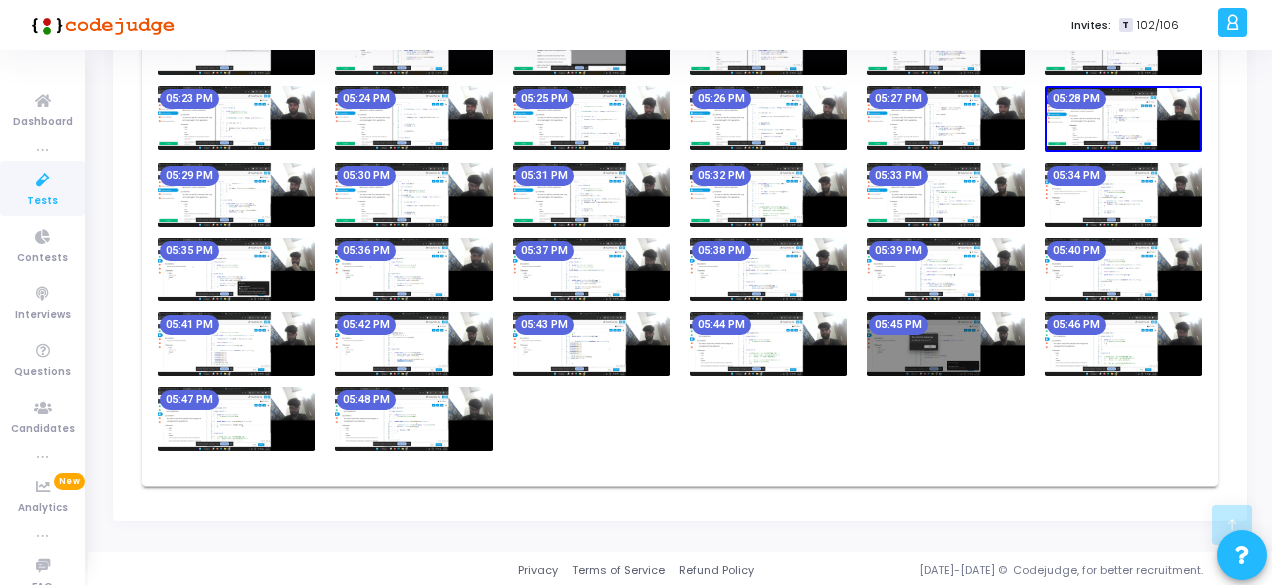 click at bounding box center [413, 419] 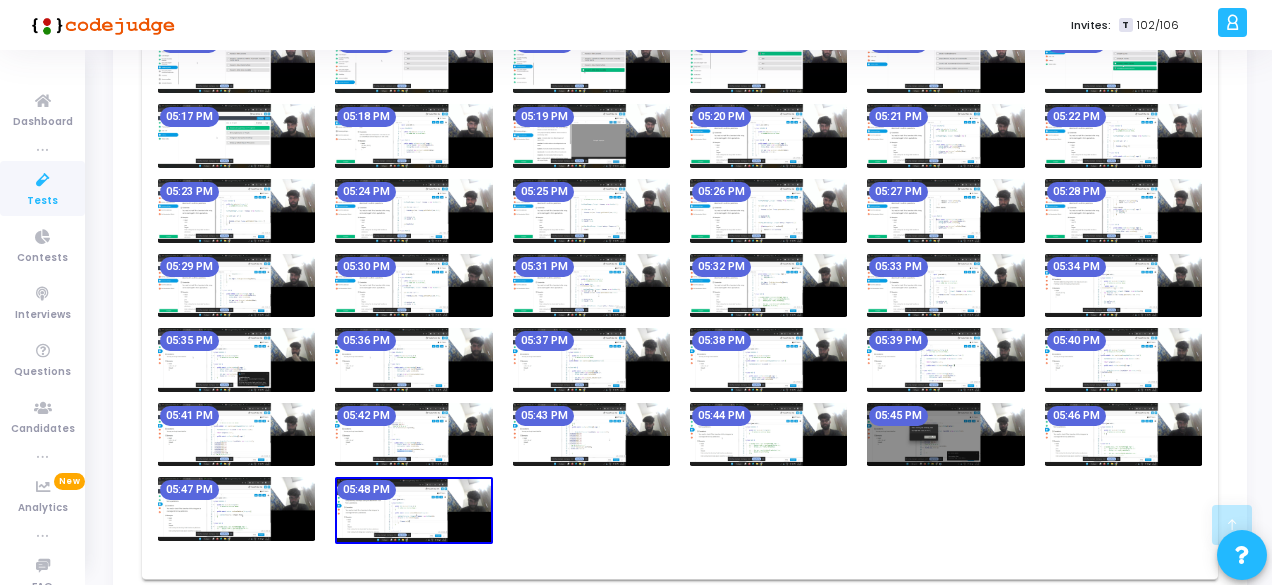 scroll, scrollTop: 1113, scrollLeft: 0, axis: vertical 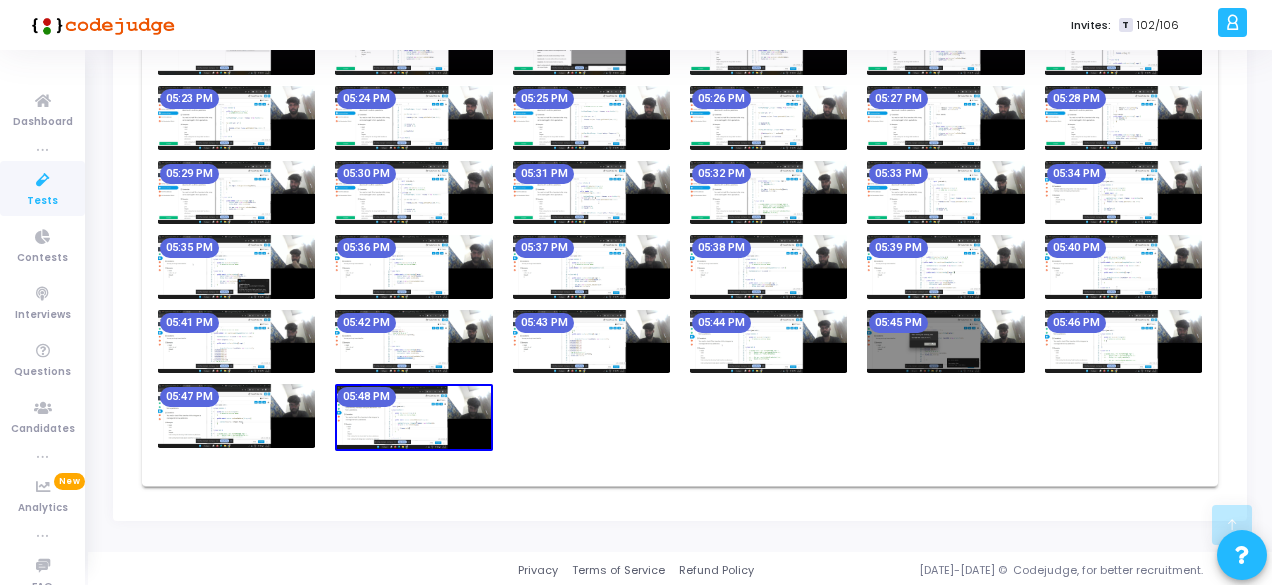 click at bounding box center (945, 342) 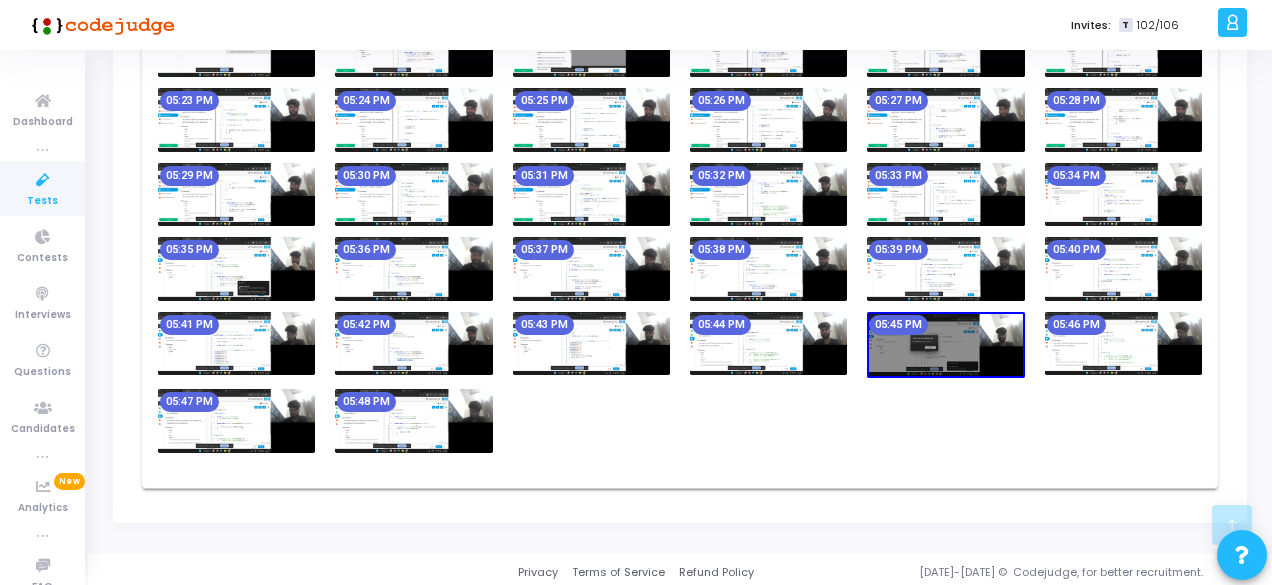 scroll, scrollTop: 1113, scrollLeft: 0, axis: vertical 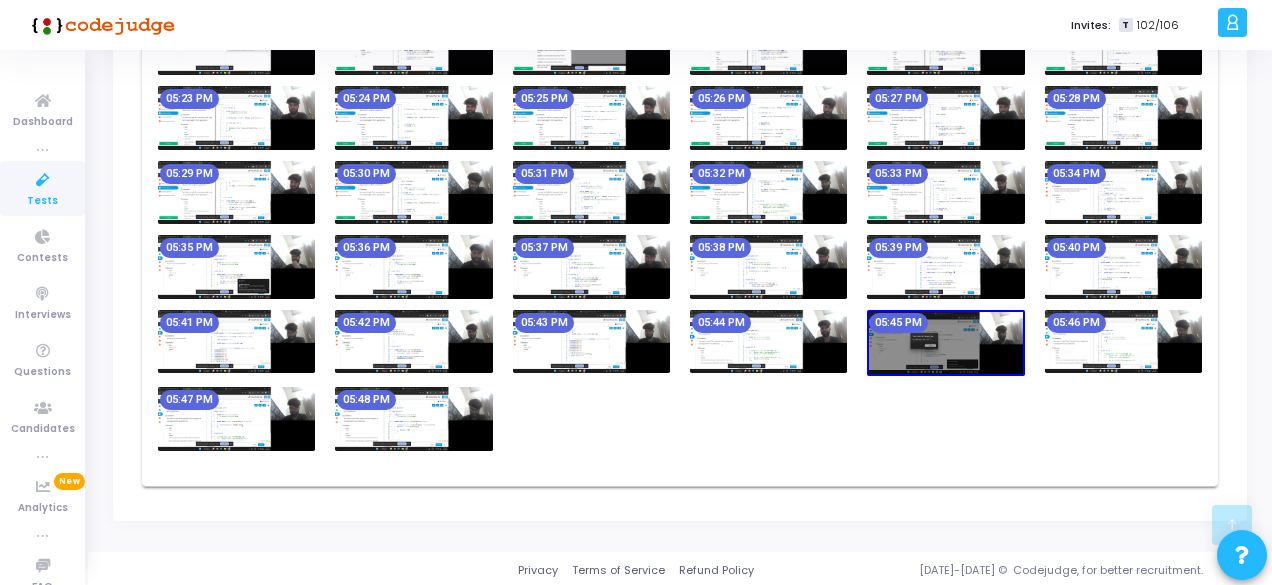 click at bounding box center [1123, 342] 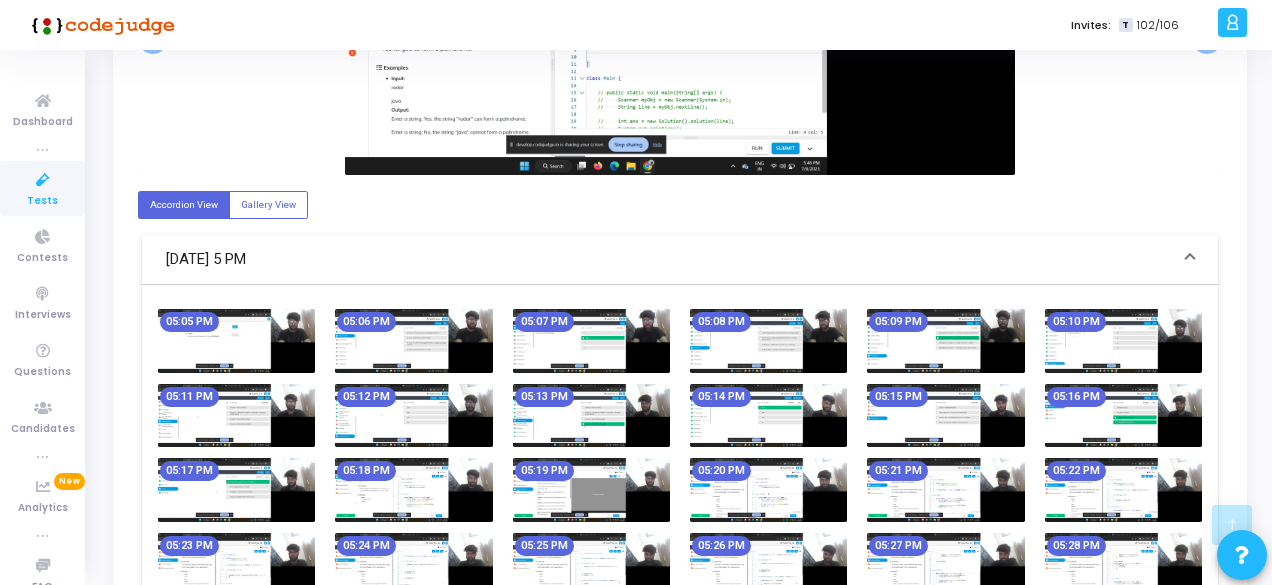 scroll, scrollTop: 1113, scrollLeft: 0, axis: vertical 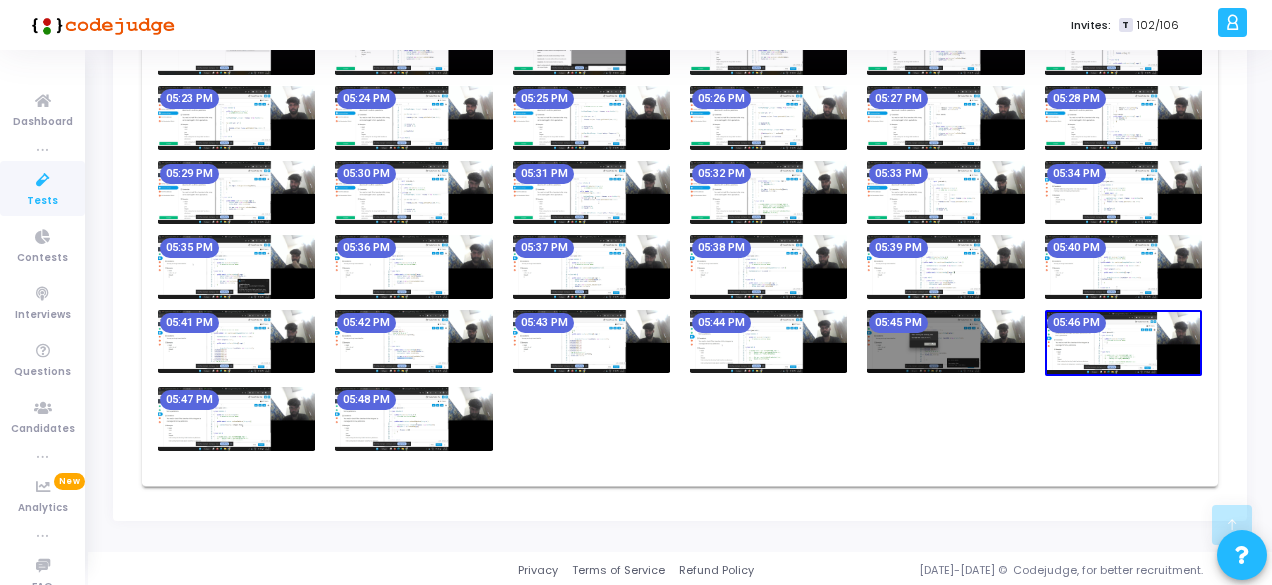 click at bounding box center [591, 267] 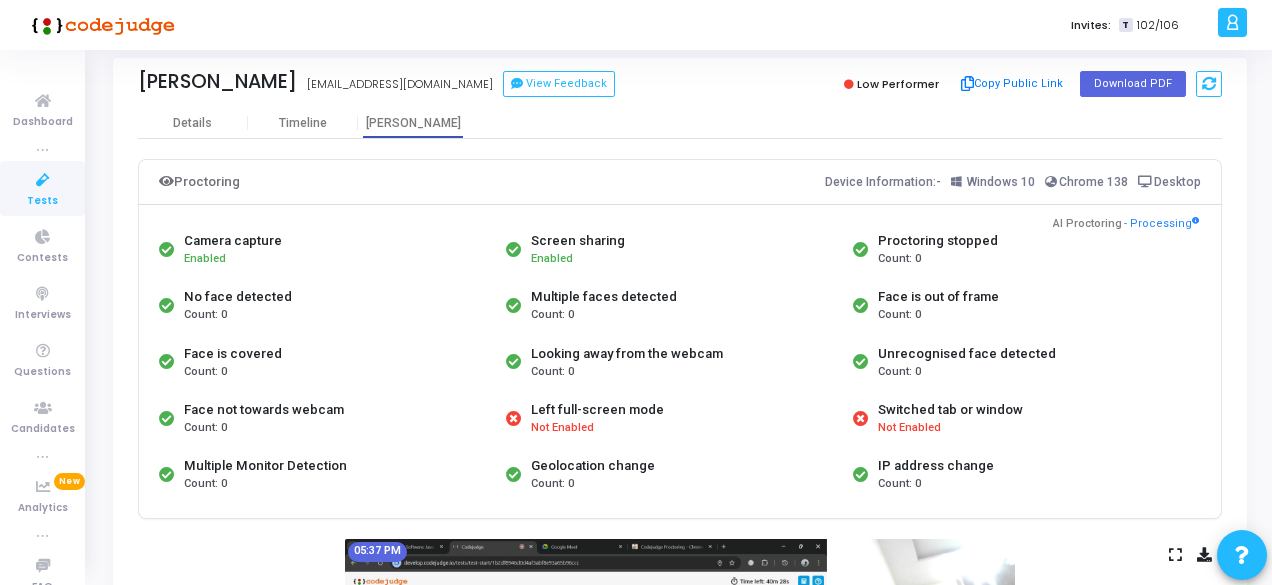 scroll, scrollTop: 0, scrollLeft: 0, axis: both 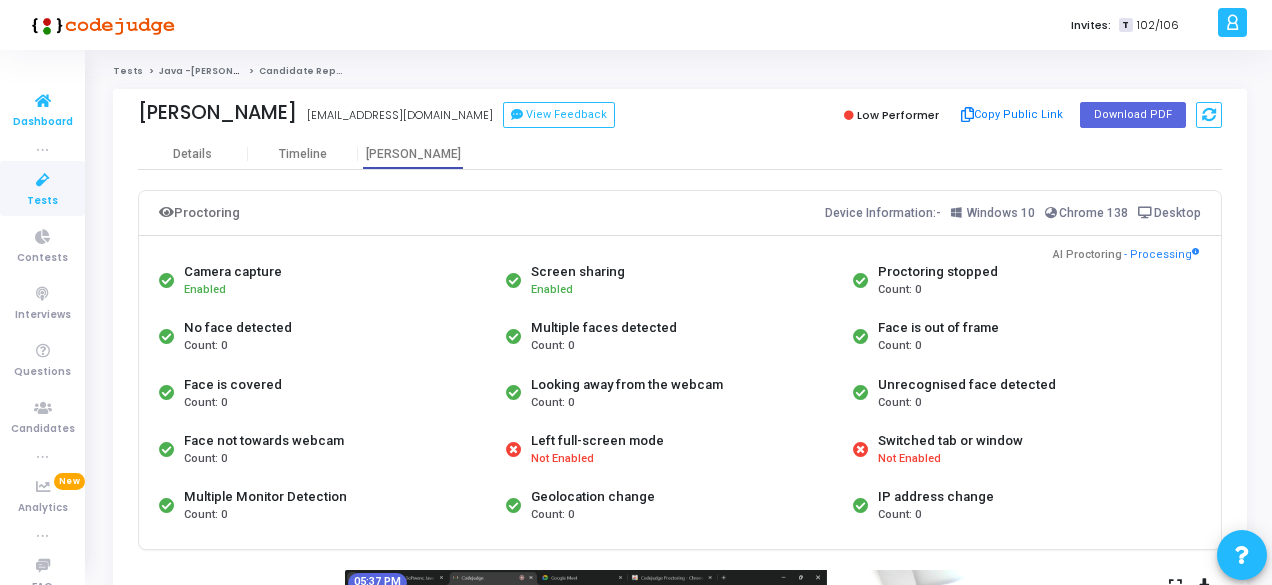 click at bounding box center (43, 101) 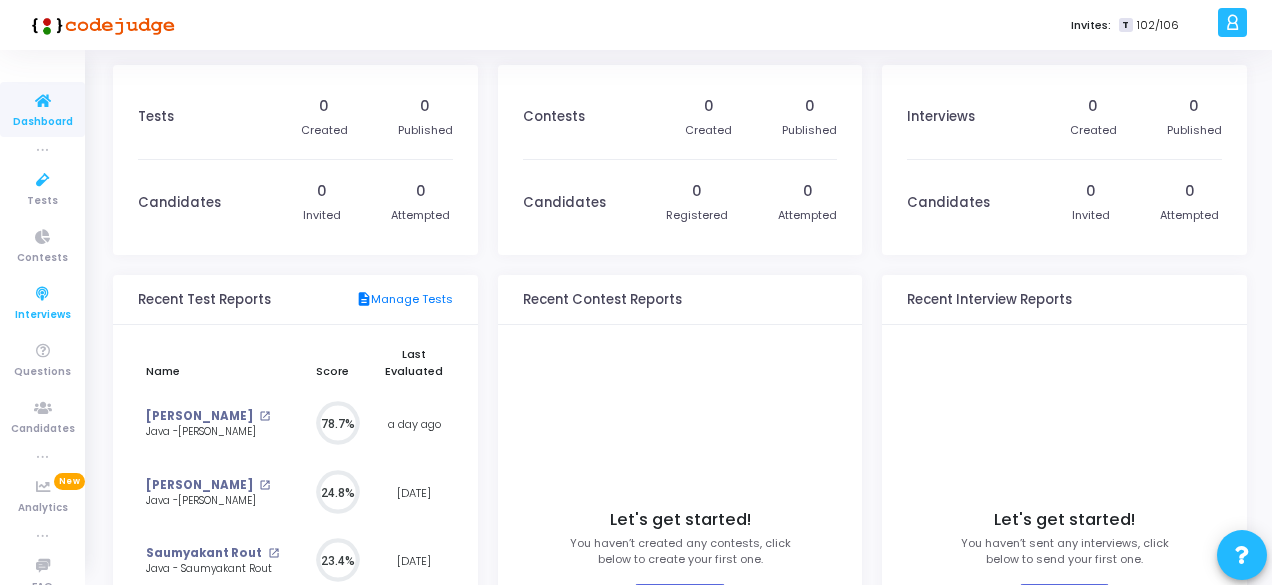 scroll, scrollTop: 9, scrollLeft: 10, axis: both 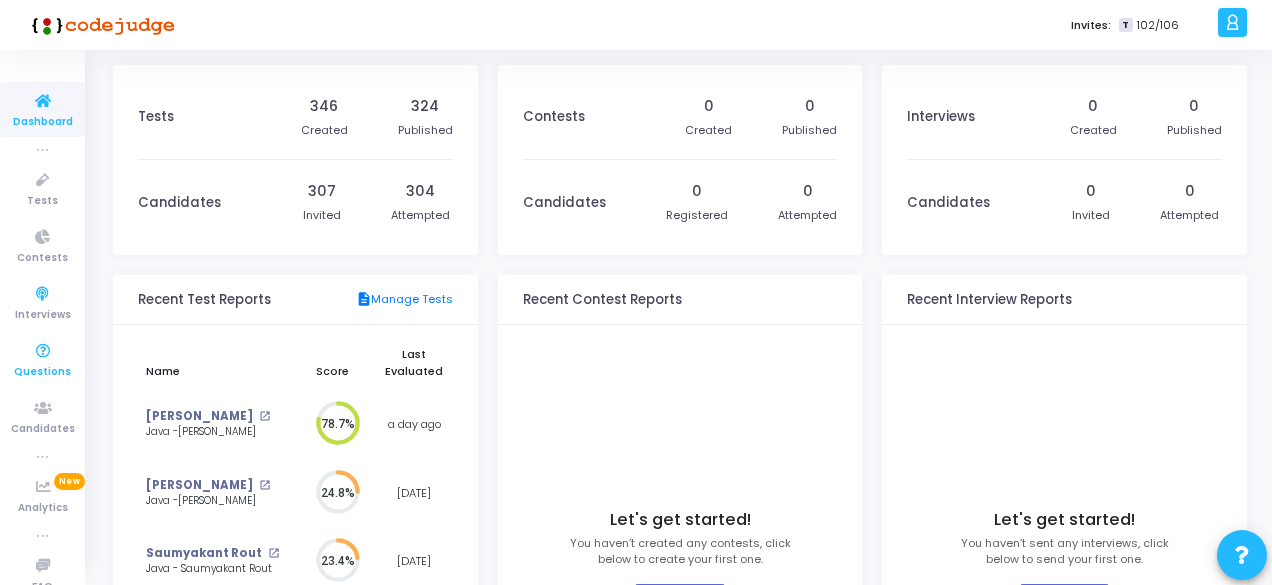 click at bounding box center [43, 351] 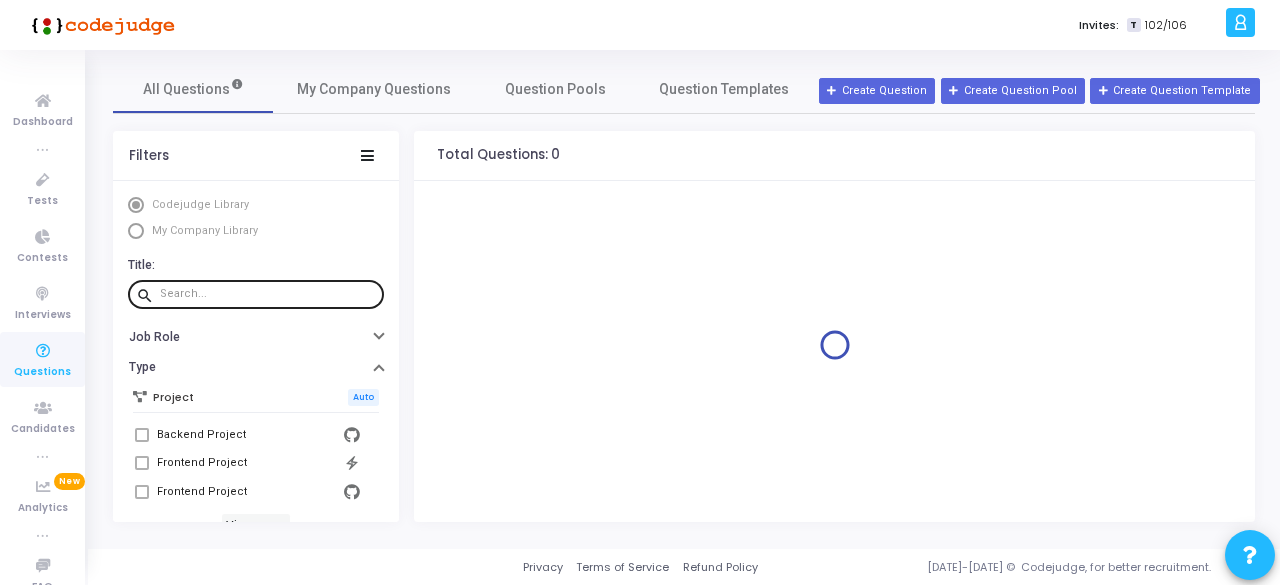 click at bounding box center (268, 294) 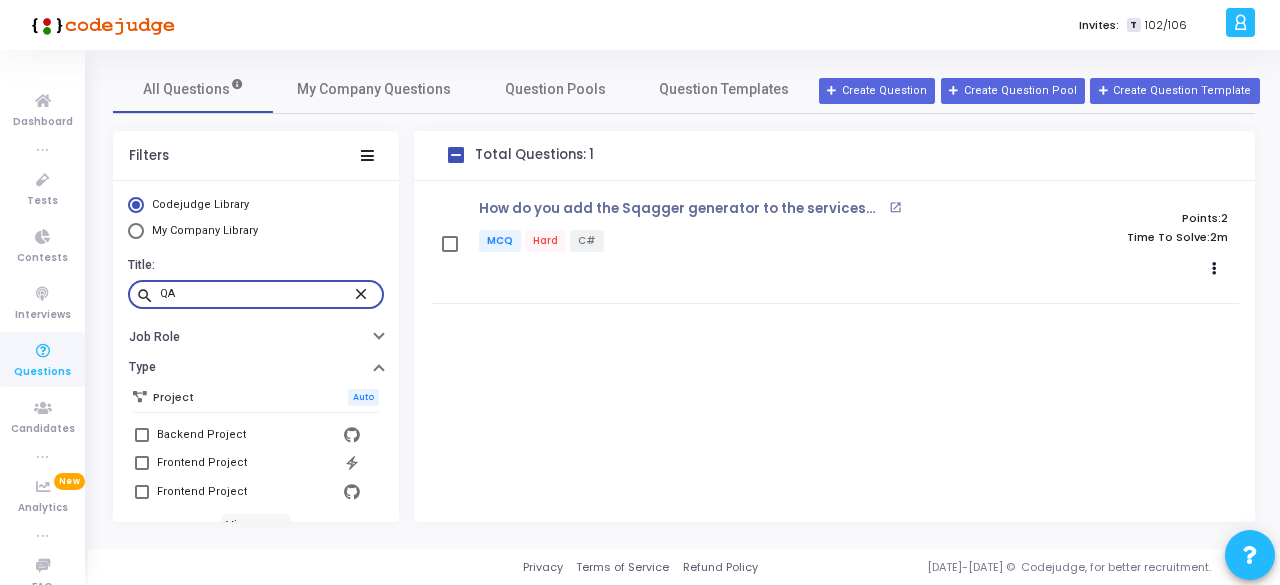 type on "Q" 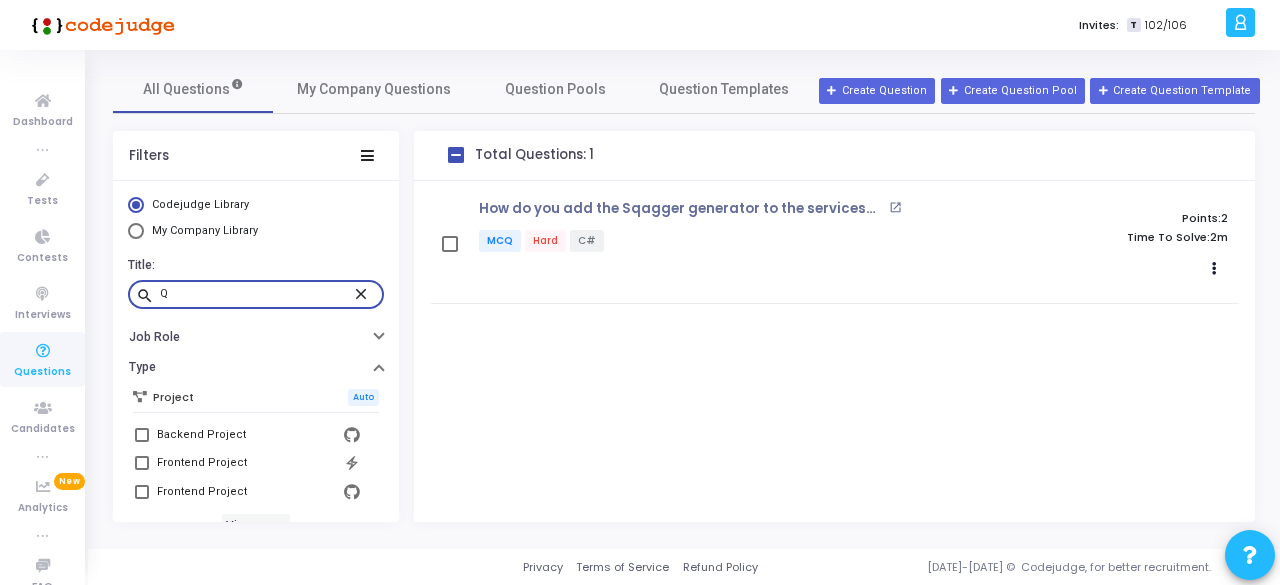 type 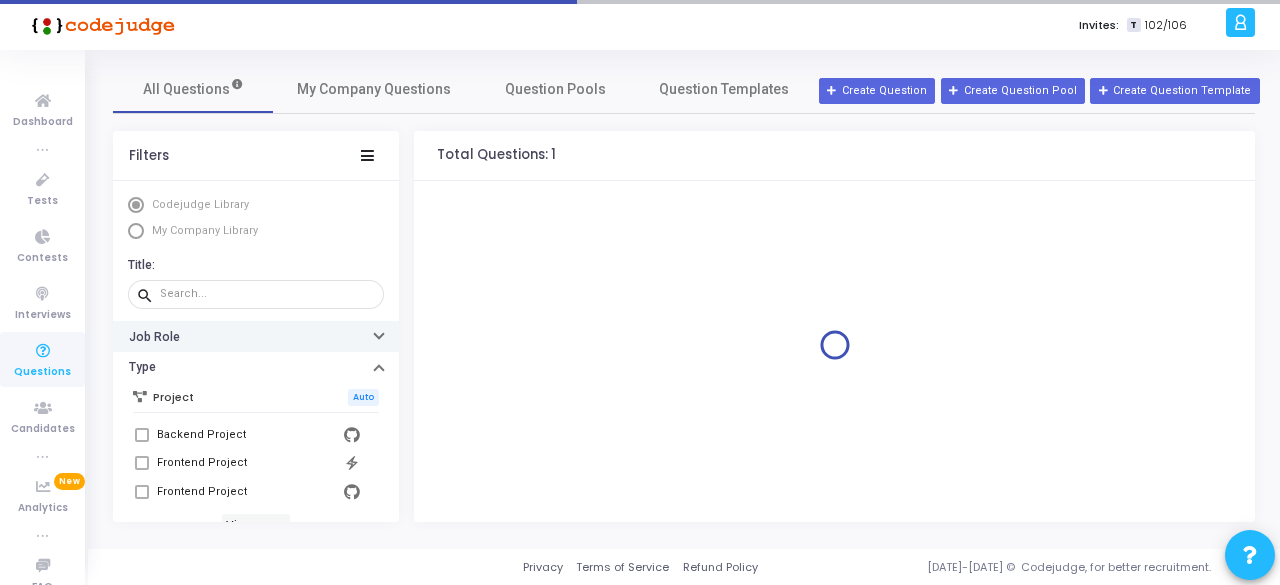 click on "Job Role" at bounding box center [256, 336] 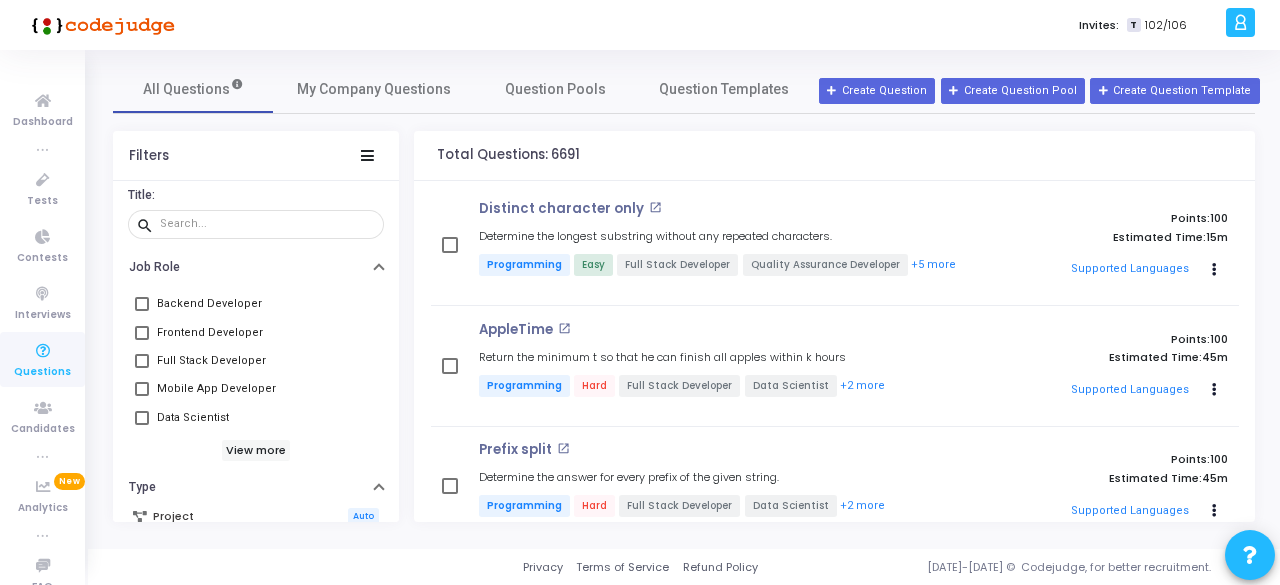 scroll, scrollTop: 100, scrollLeft: 0, axis: vertical 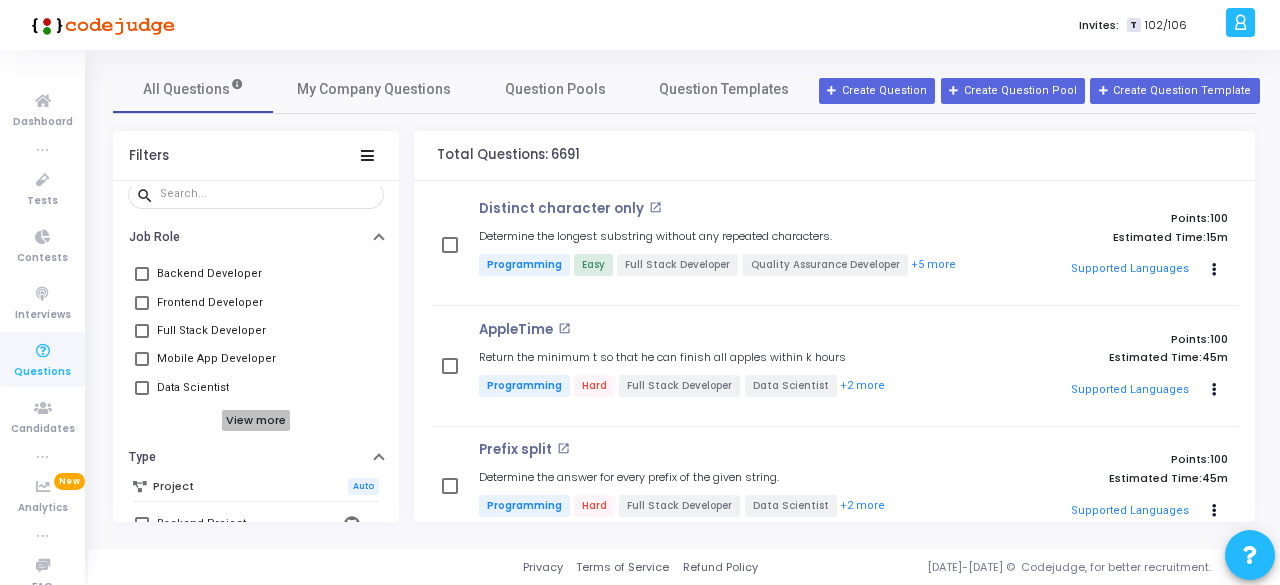 click on "View more" at bounding box center [256, 421] 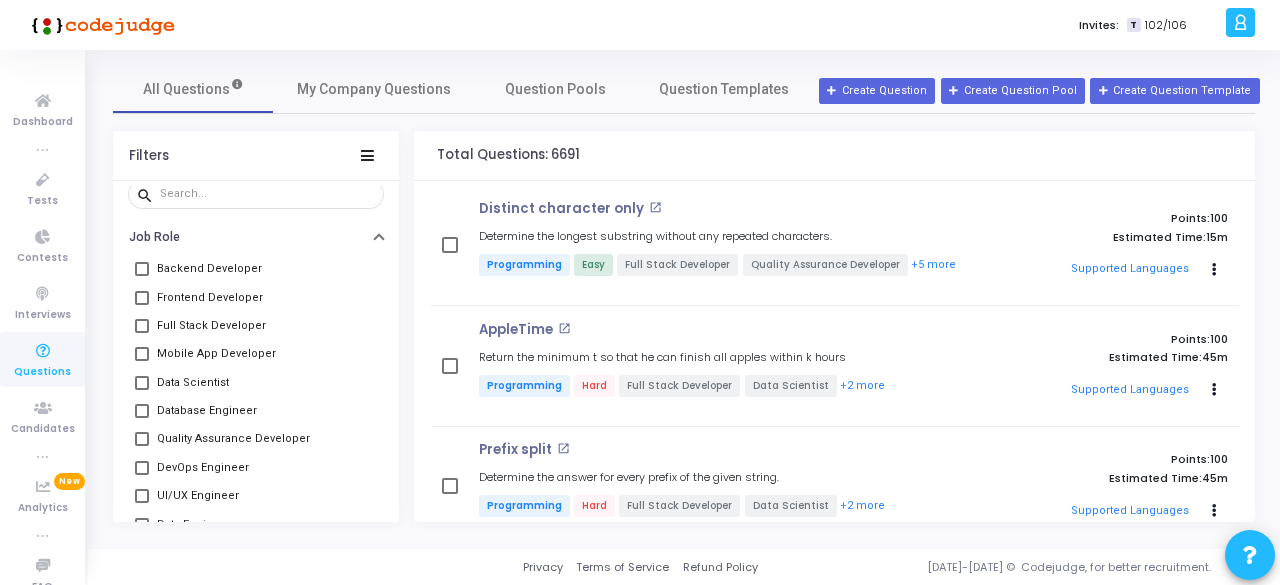 scroll, scrollTop: 8, scrollLeft: 0, axis: vertical 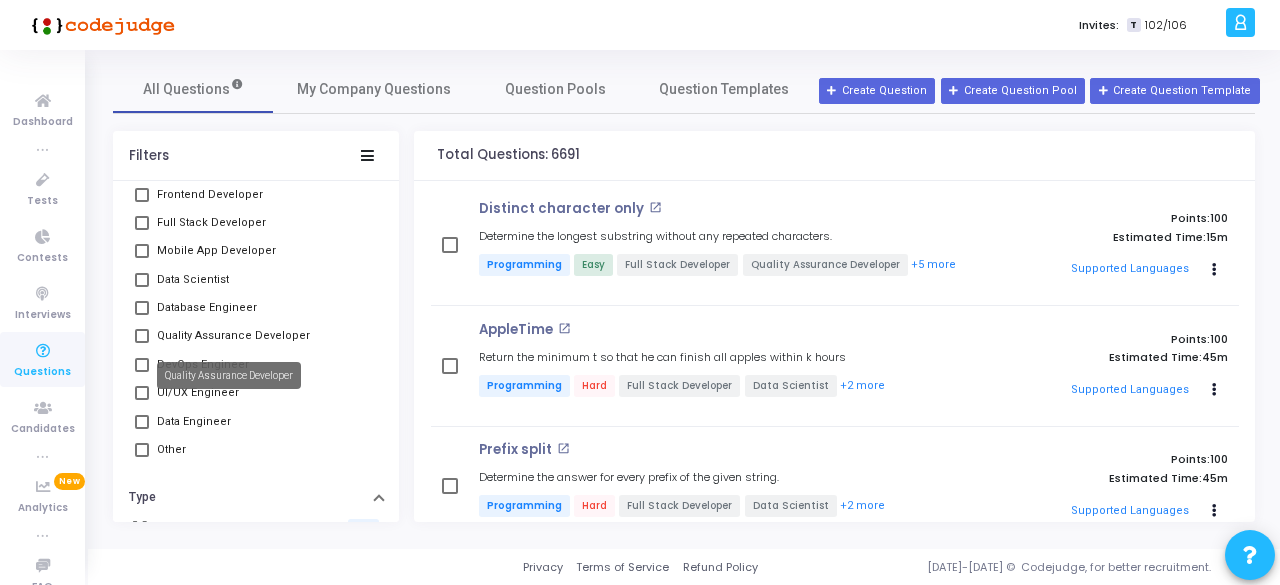 click on "Quality Assurance Developer" at bounding box center [233, 336] 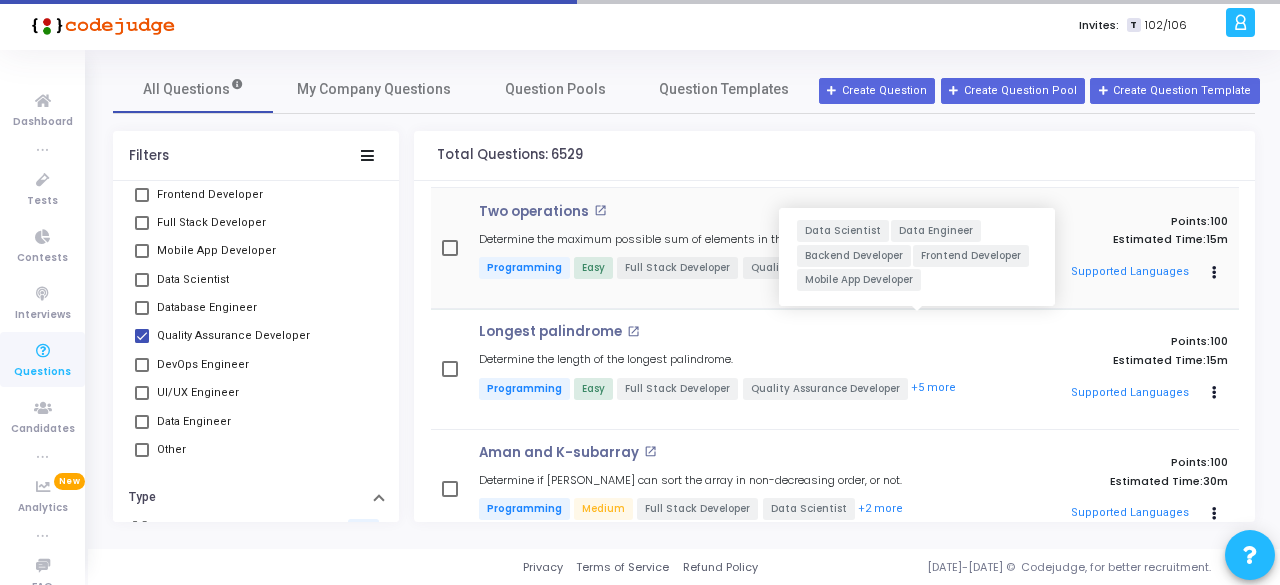 scroll, scrollTop: 1495, scrollLeft: 0, axis: vertical 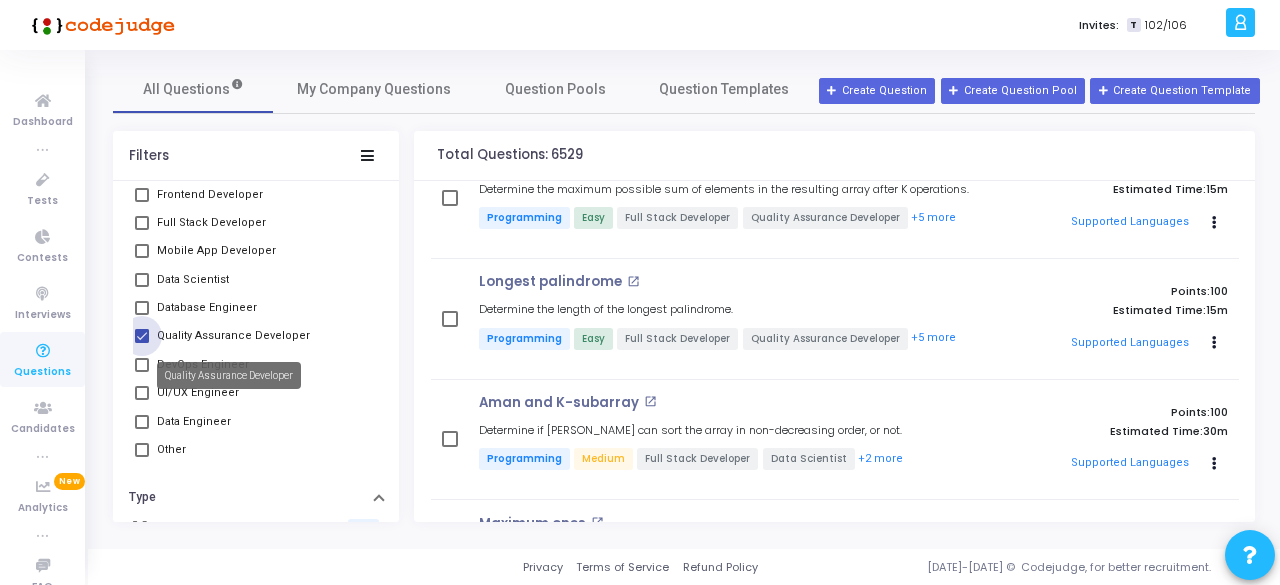 click on "Quality Assurance Developer" at bounding box center (233, 336) 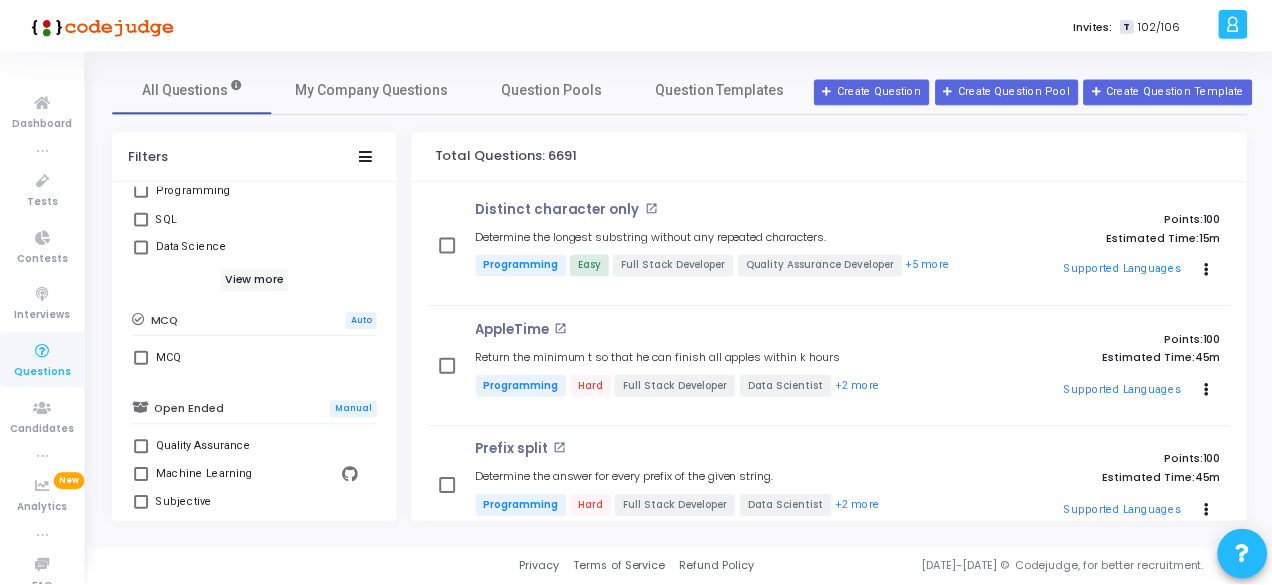 scroll, scrollTop: 908, scrollLeft: 0, axis: vertical 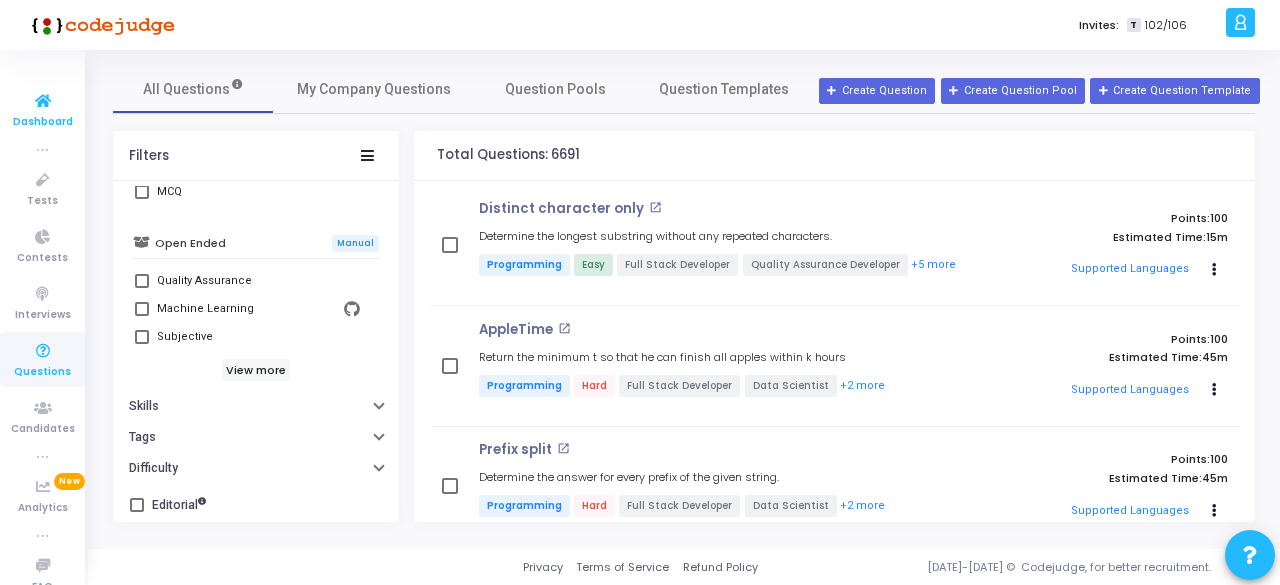 click at bounding box center [43, 101] 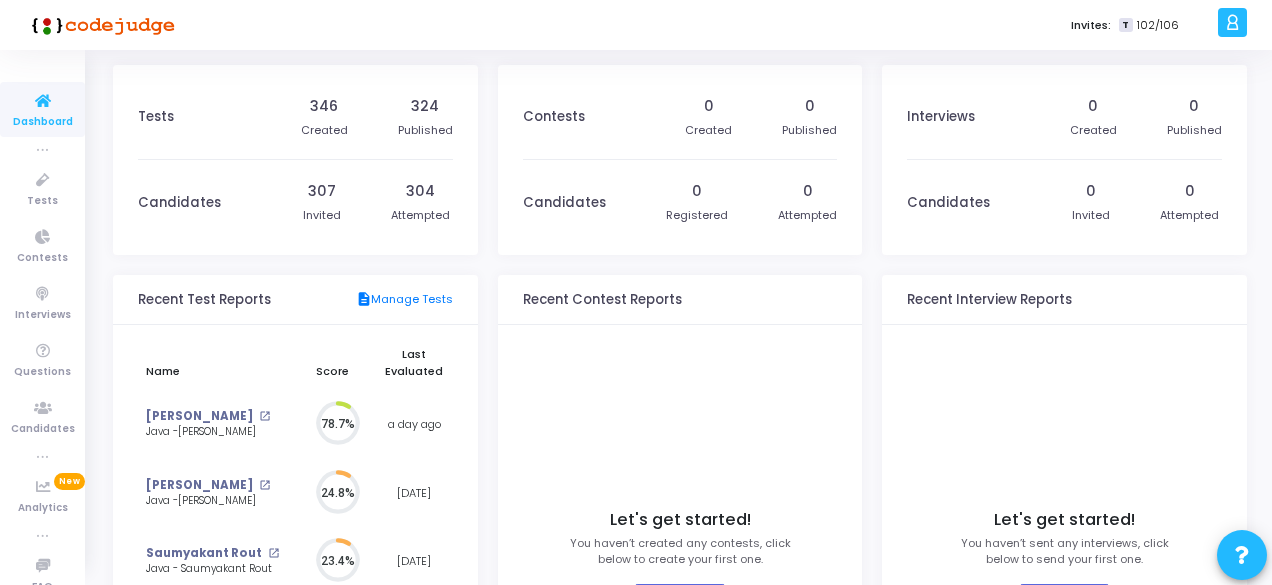 scroll, scrollTop: 9, scrollLeft: 10, axis: both 